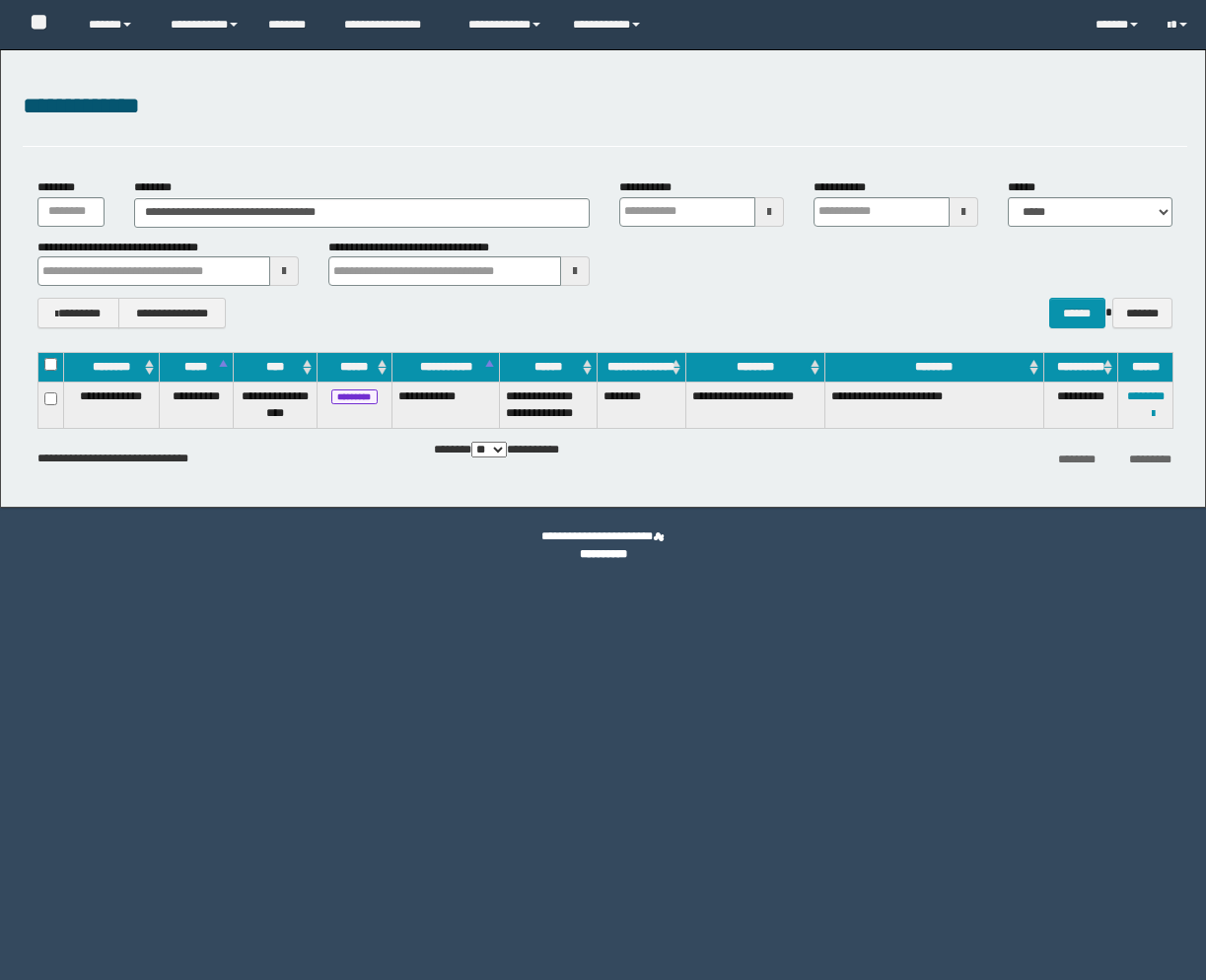 scroll, scrollTop: 0, scrollLeft: 0, axis: both 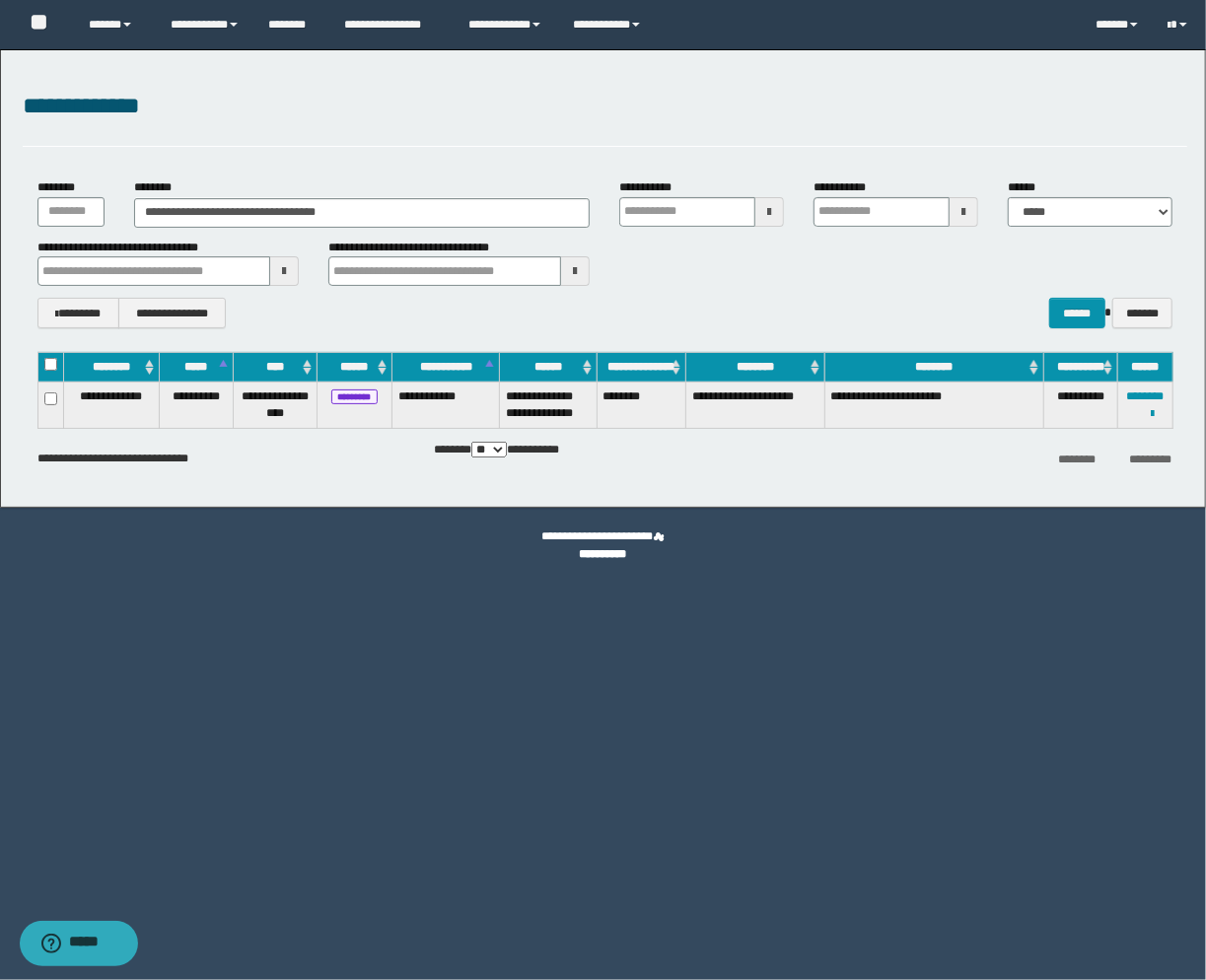 click on "**********" at bounding box center (603, 490) 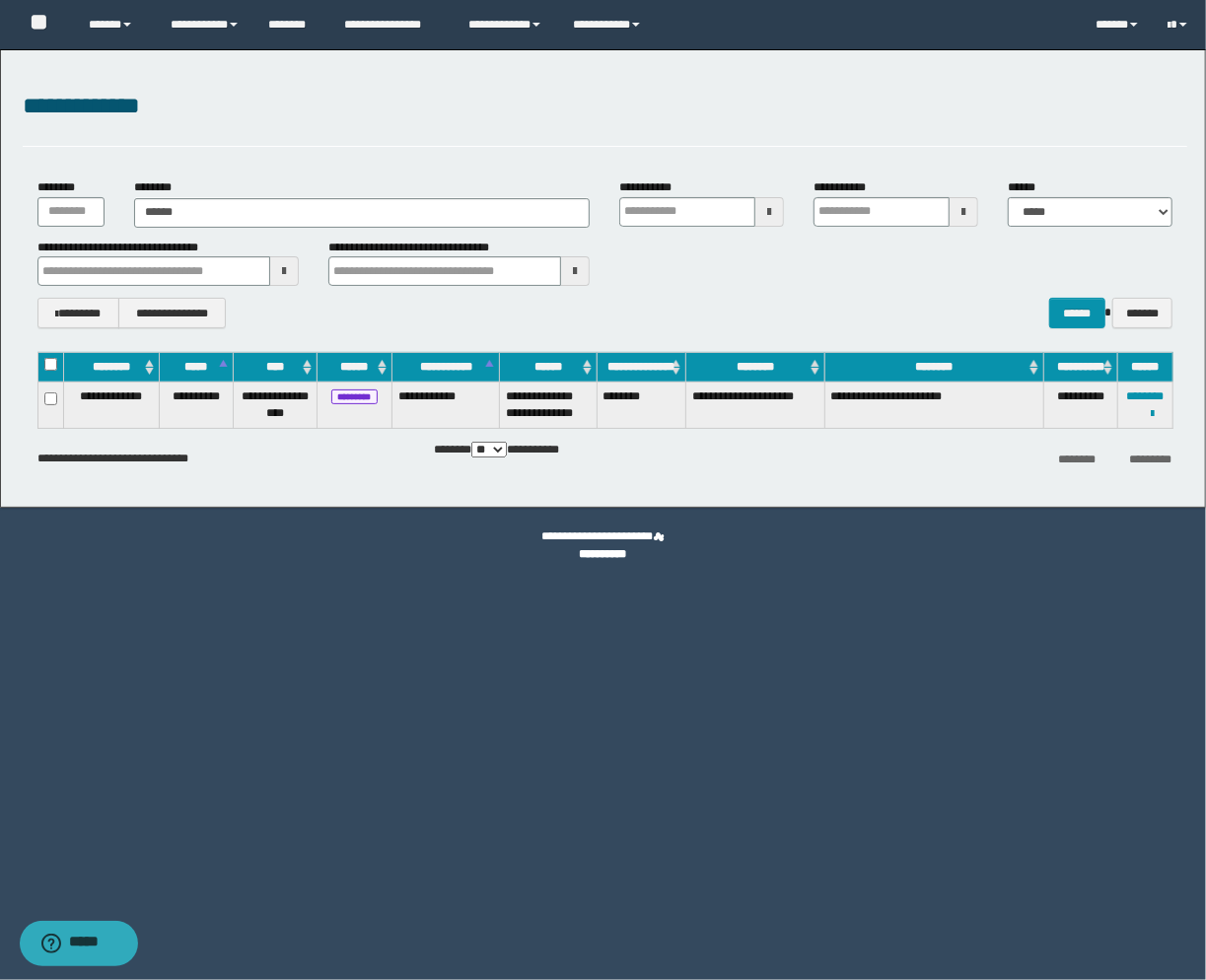 type on "******" 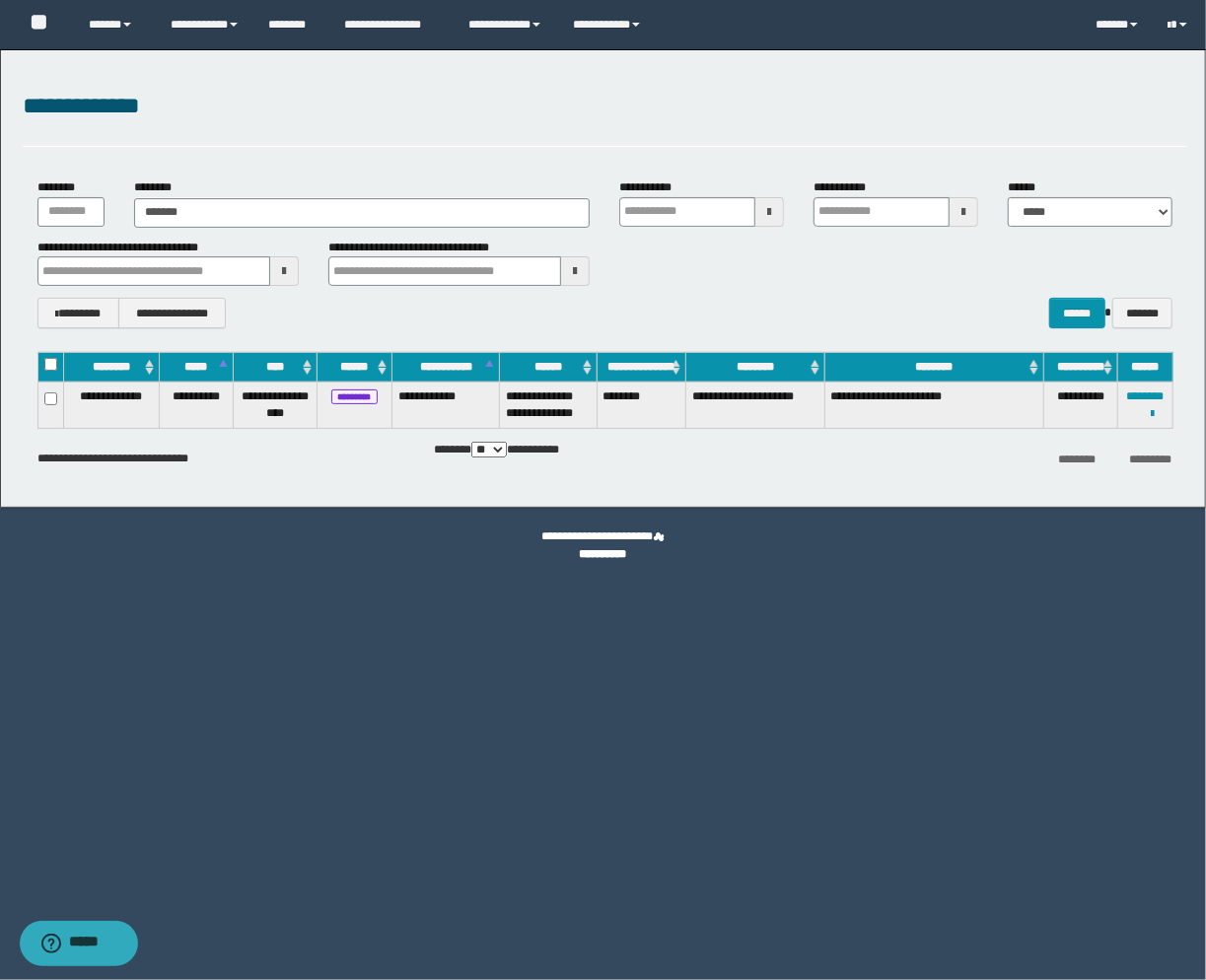 type on "******" 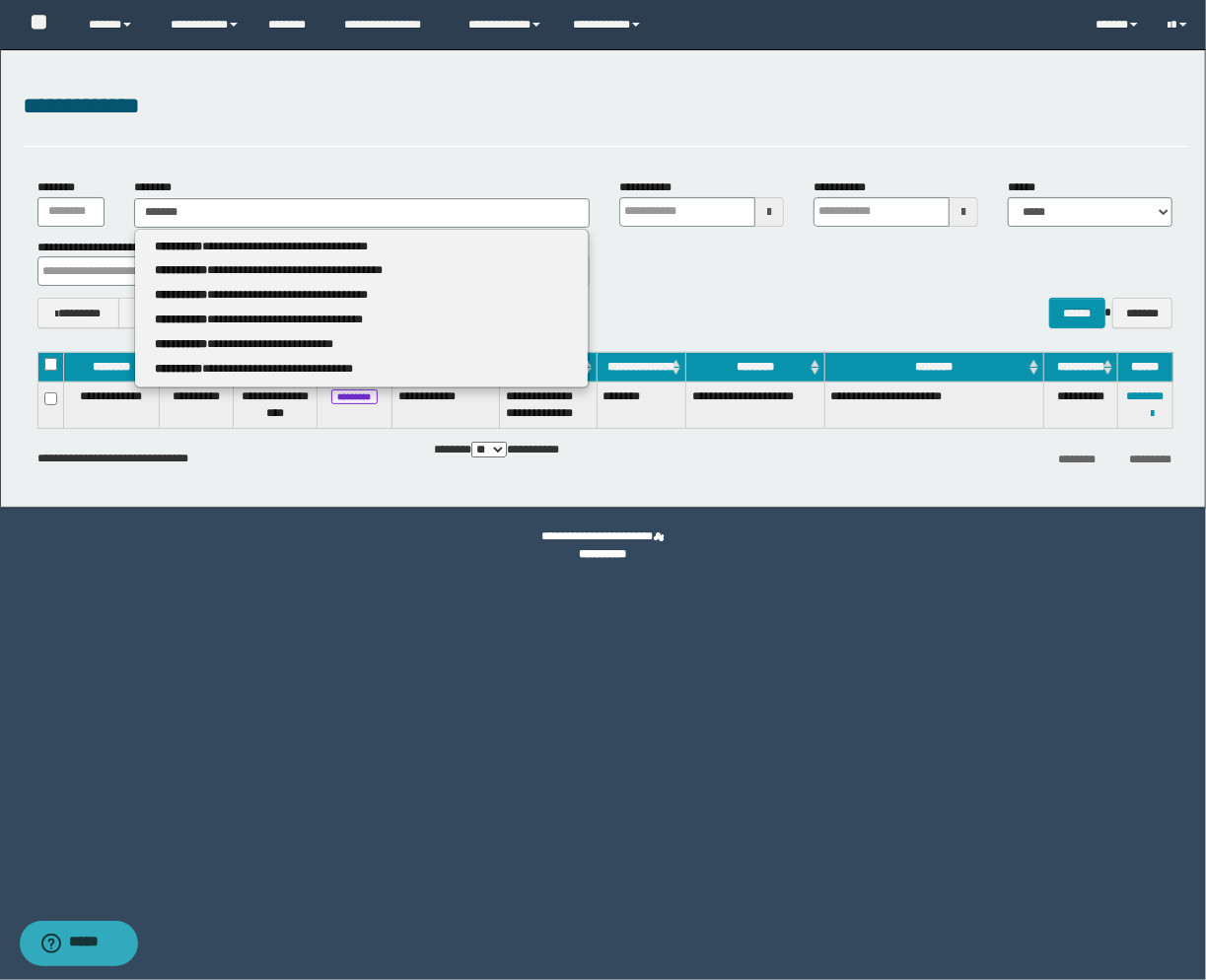 type 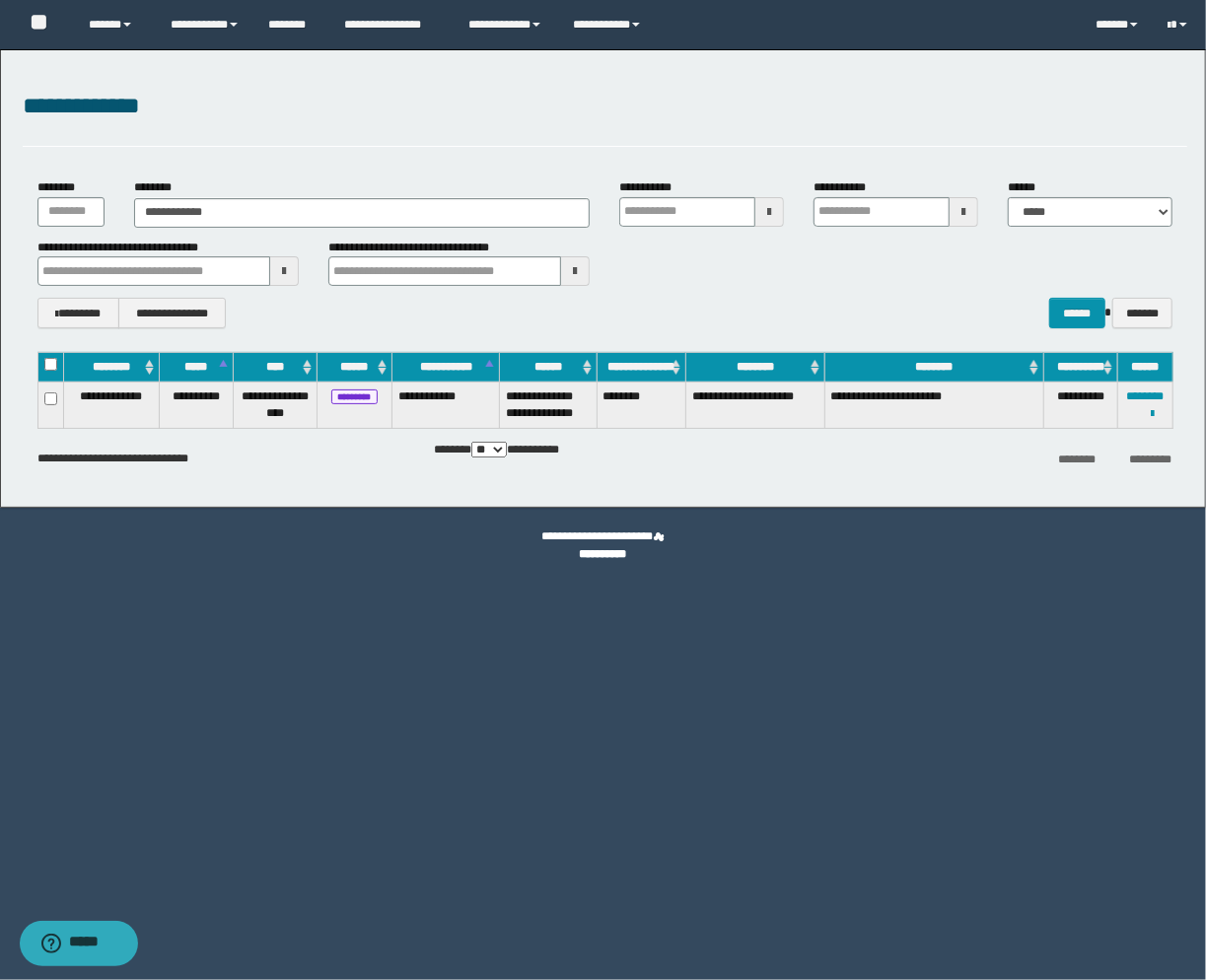 type on "**********" 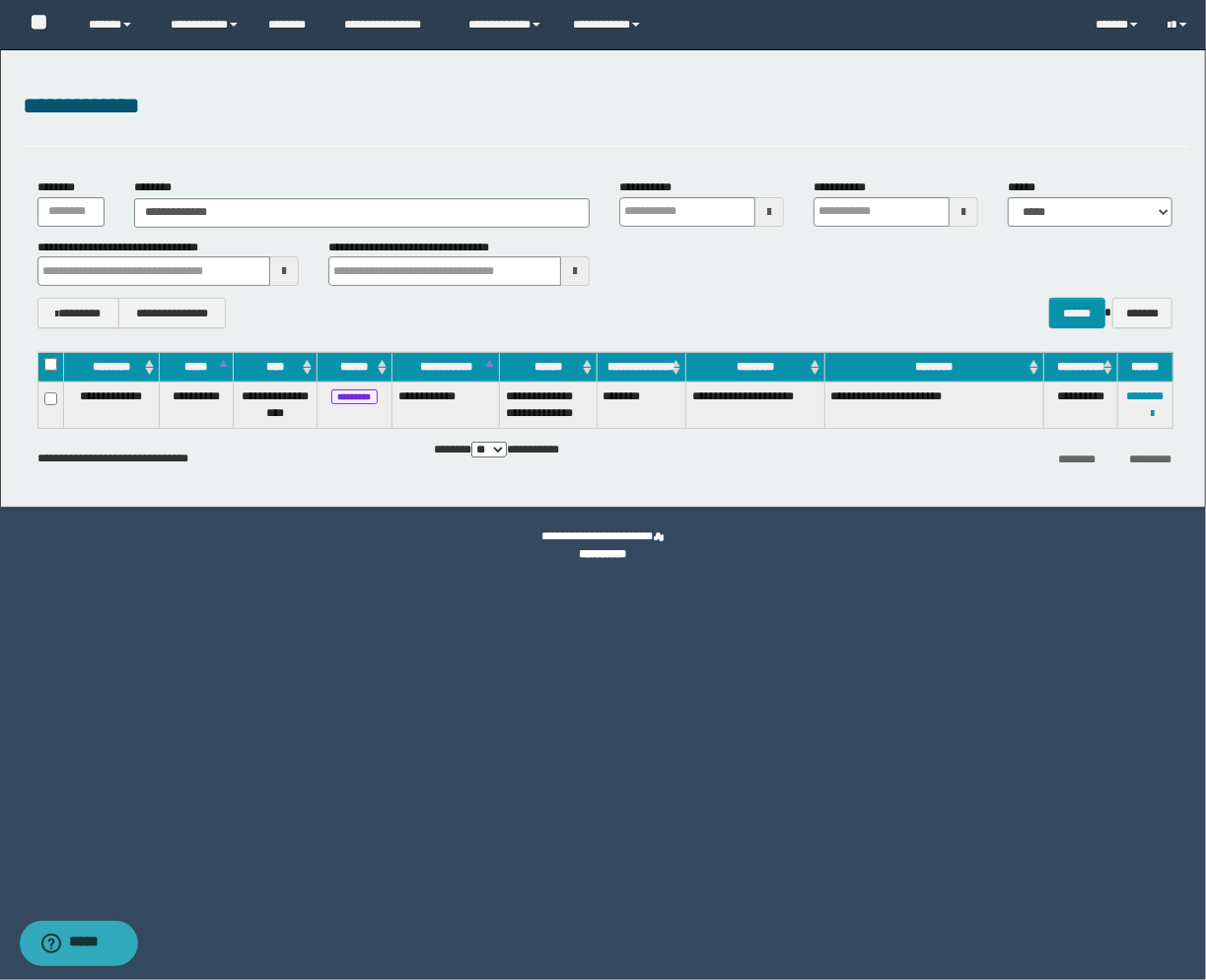 type on "**********" 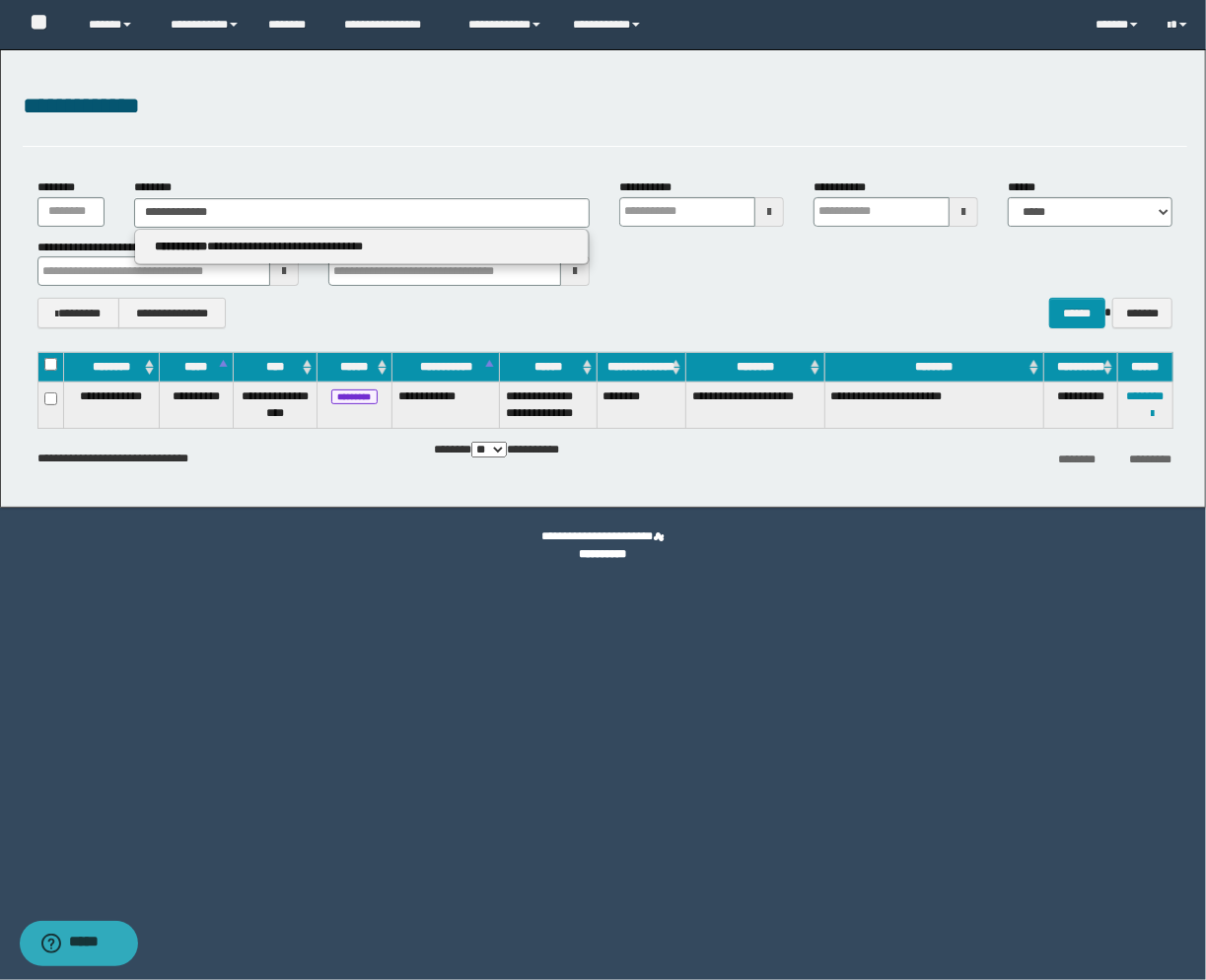 type 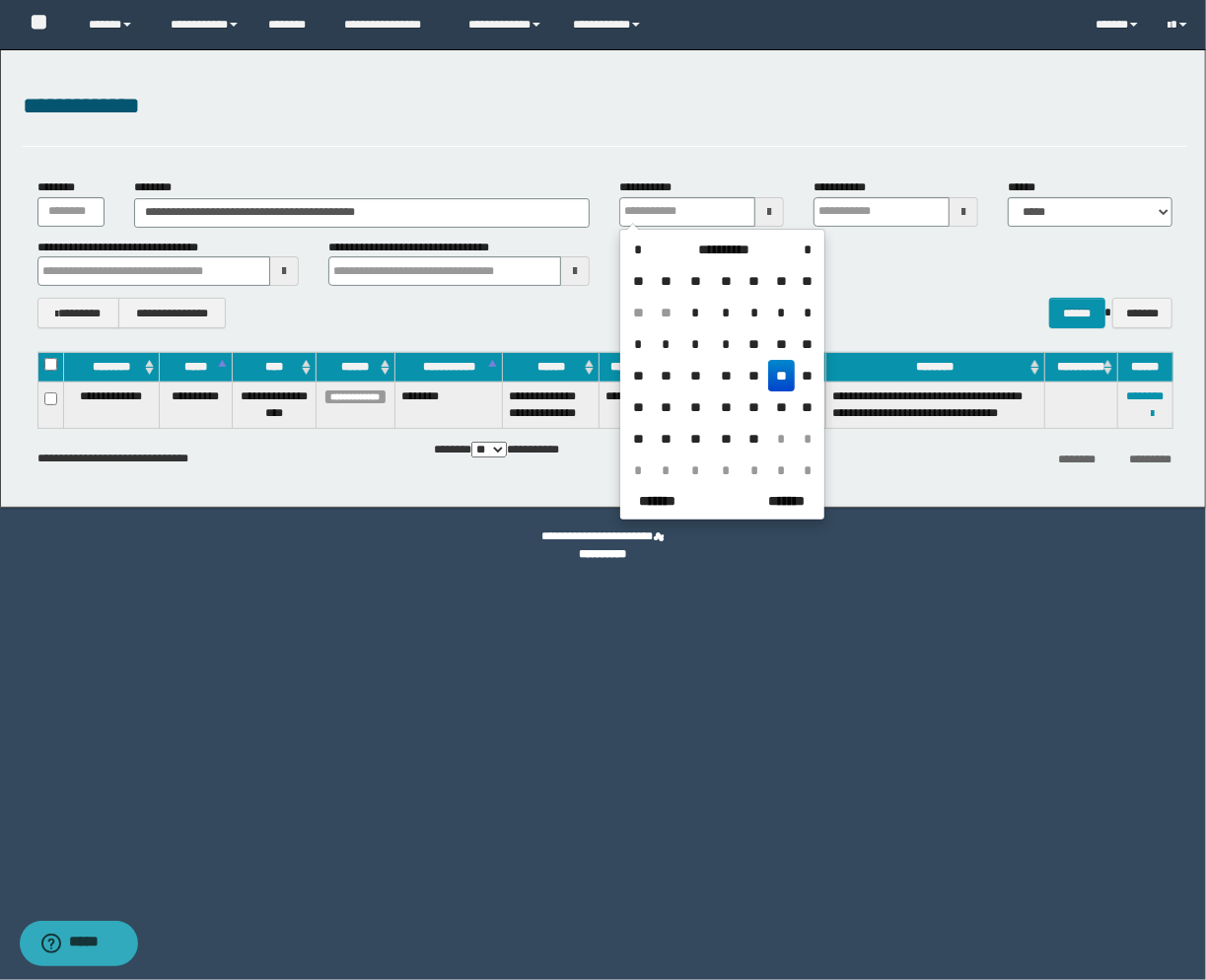 click on "**********" at bounding box center [603, 490] 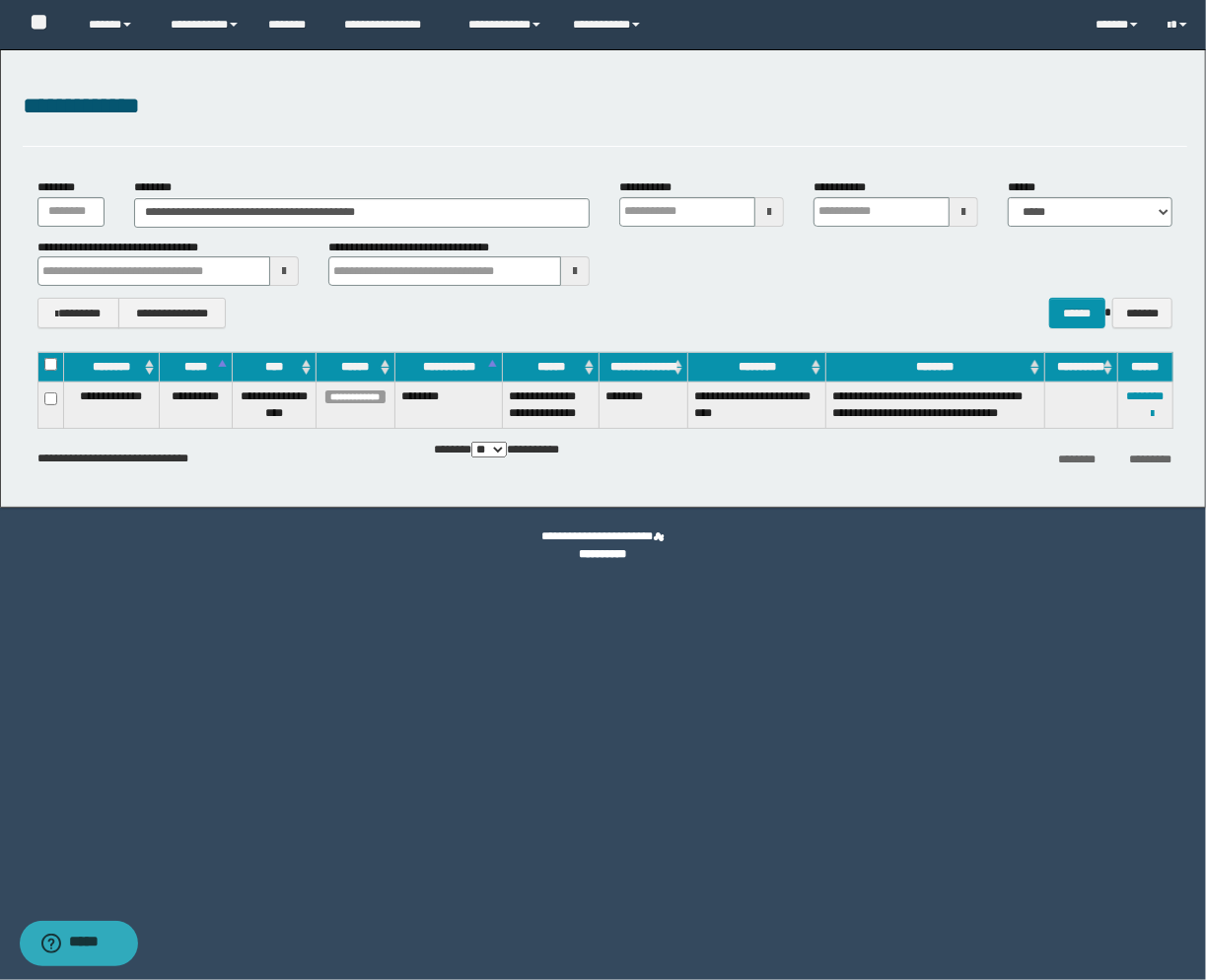 click on "**********" at bounding box center (603, 490) 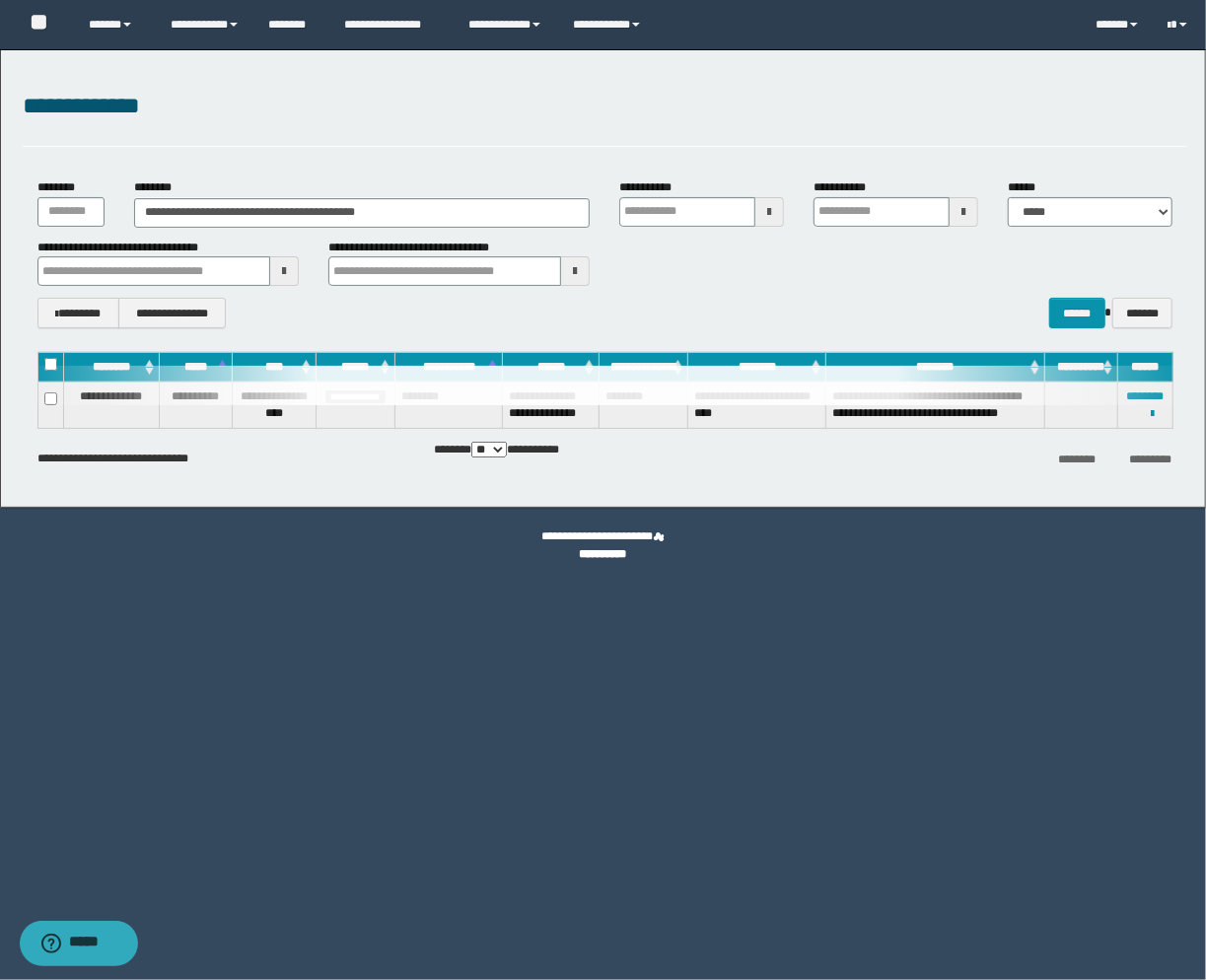 click on "**********" at bounding box center [603, 490] 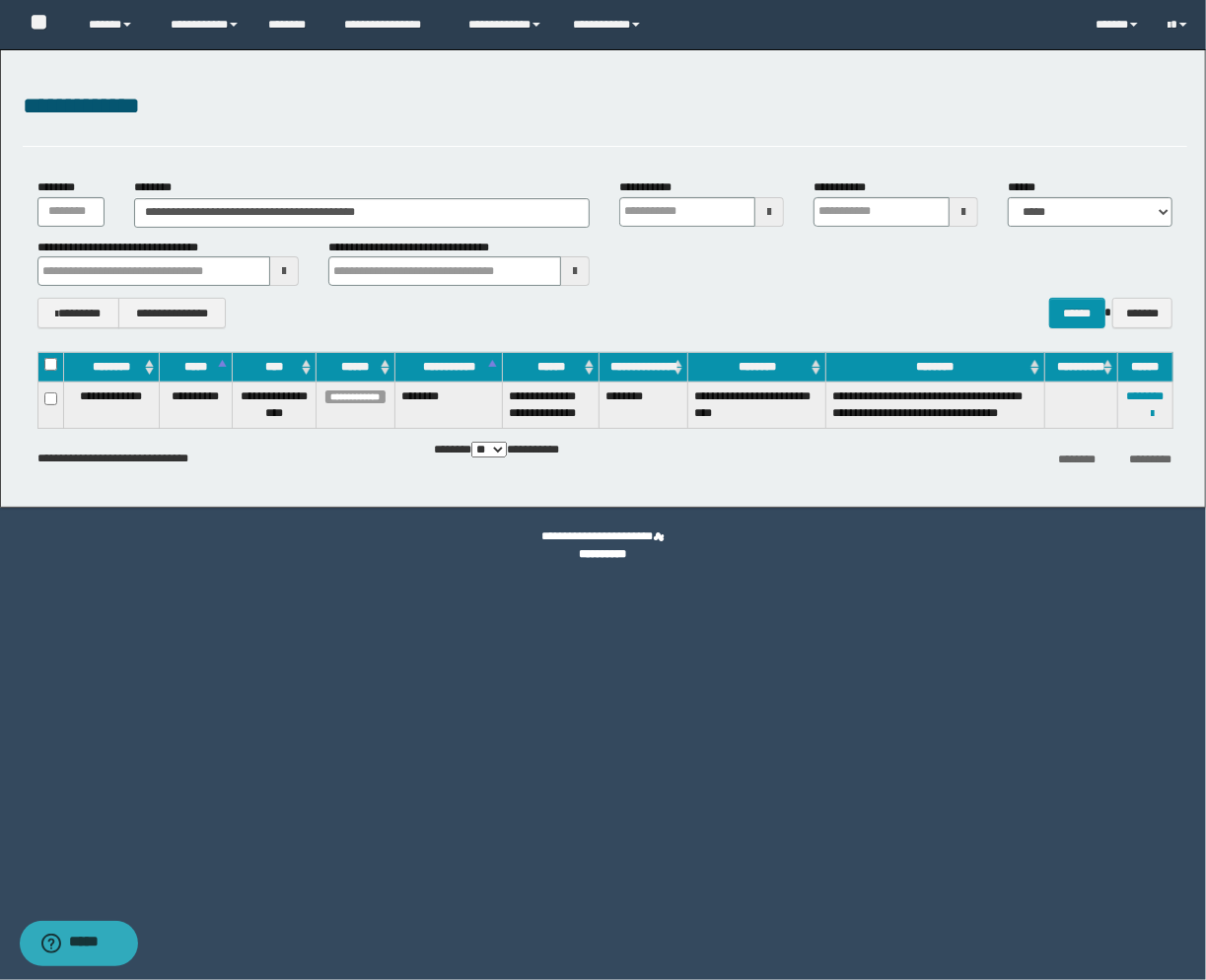 click on "**********" at bounding box center [603, 490] 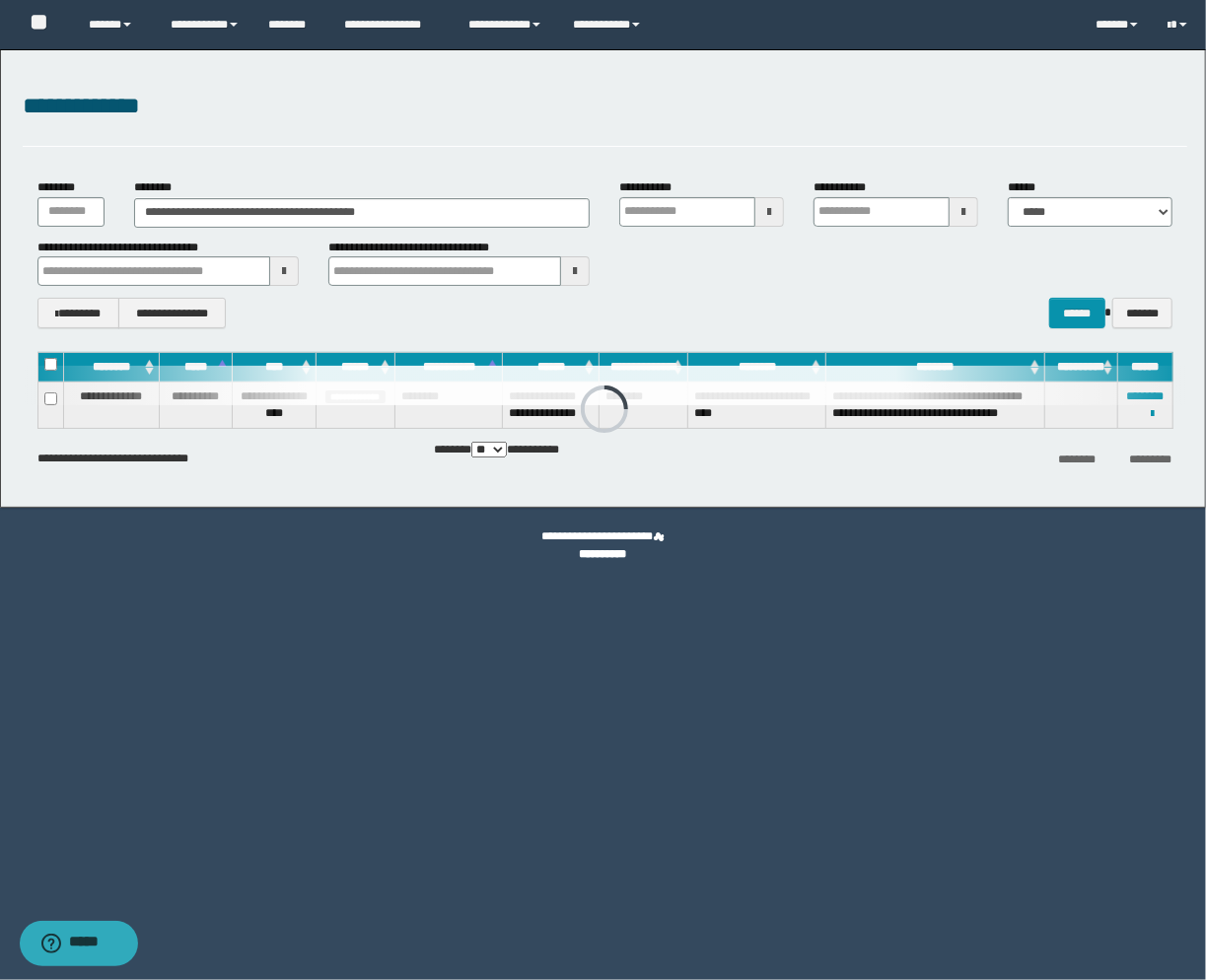 drag, startPoint x: 692, startPoint y: 395, endPoint x: 726, endPoint y: 415, distance: 39.446166 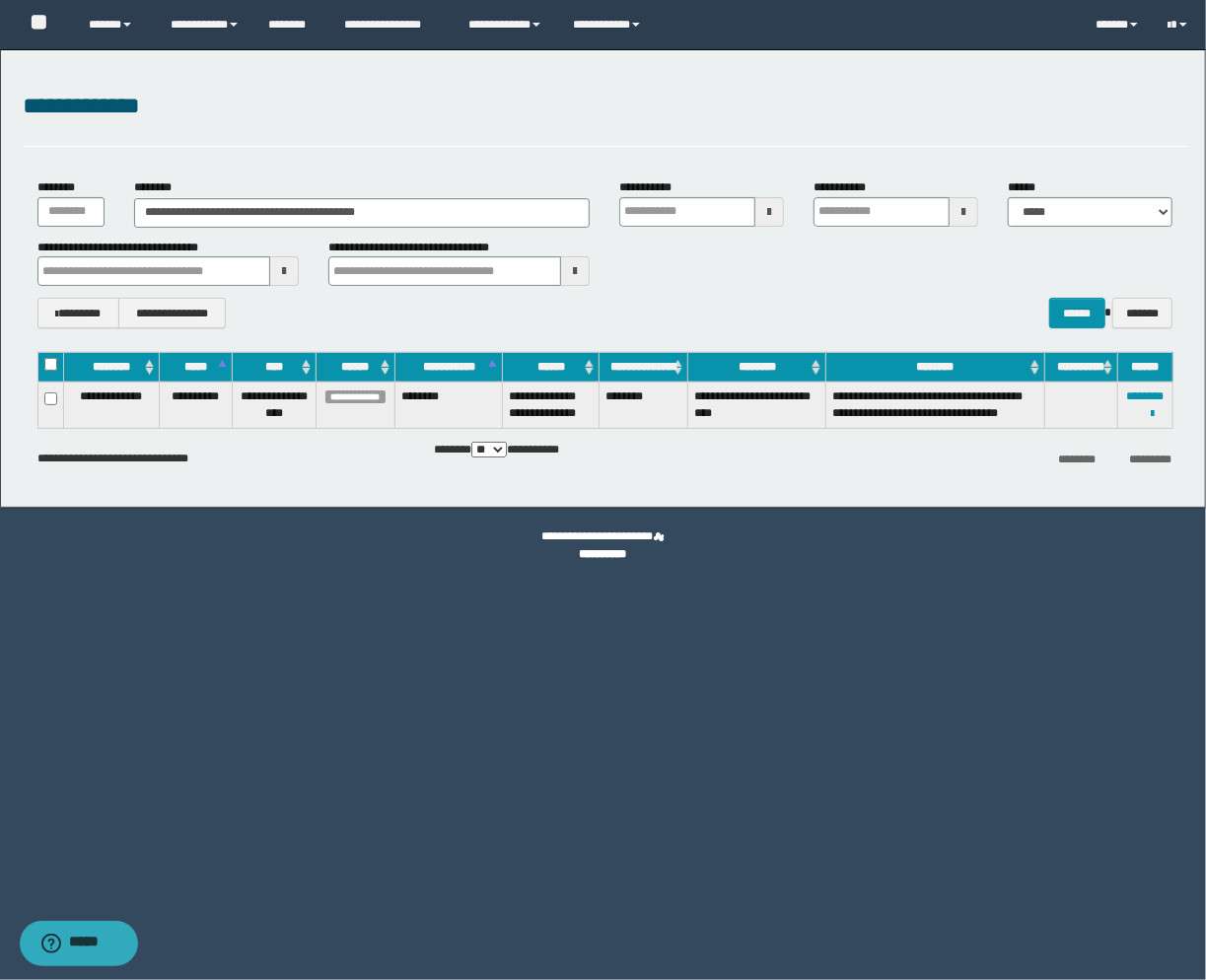click on "**********" at bounding box center [757, 405] 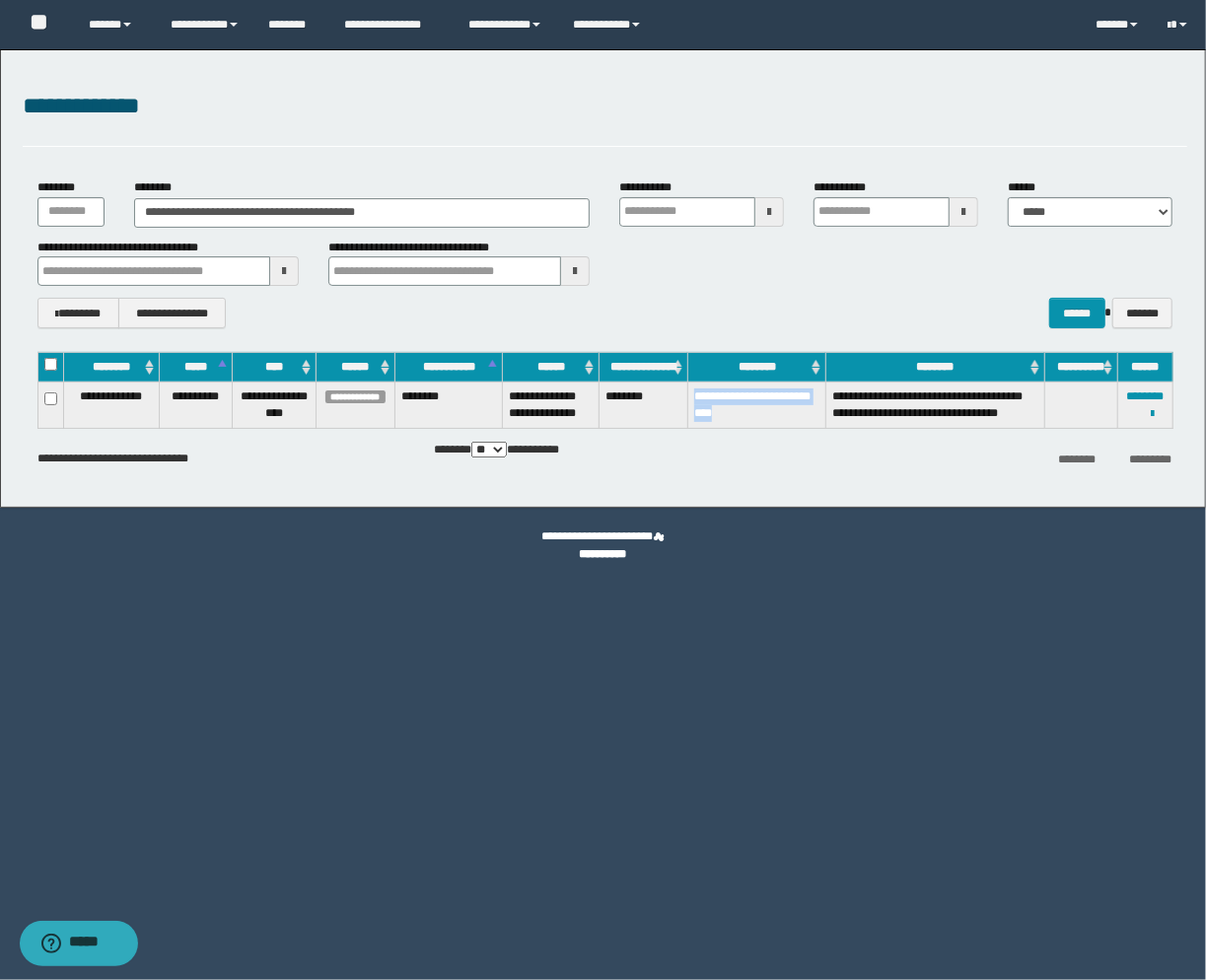 drag, startPoint x: 700, startPoint y: 397, endPoint x: 744, endPoint y: 415, distance: 47.539457 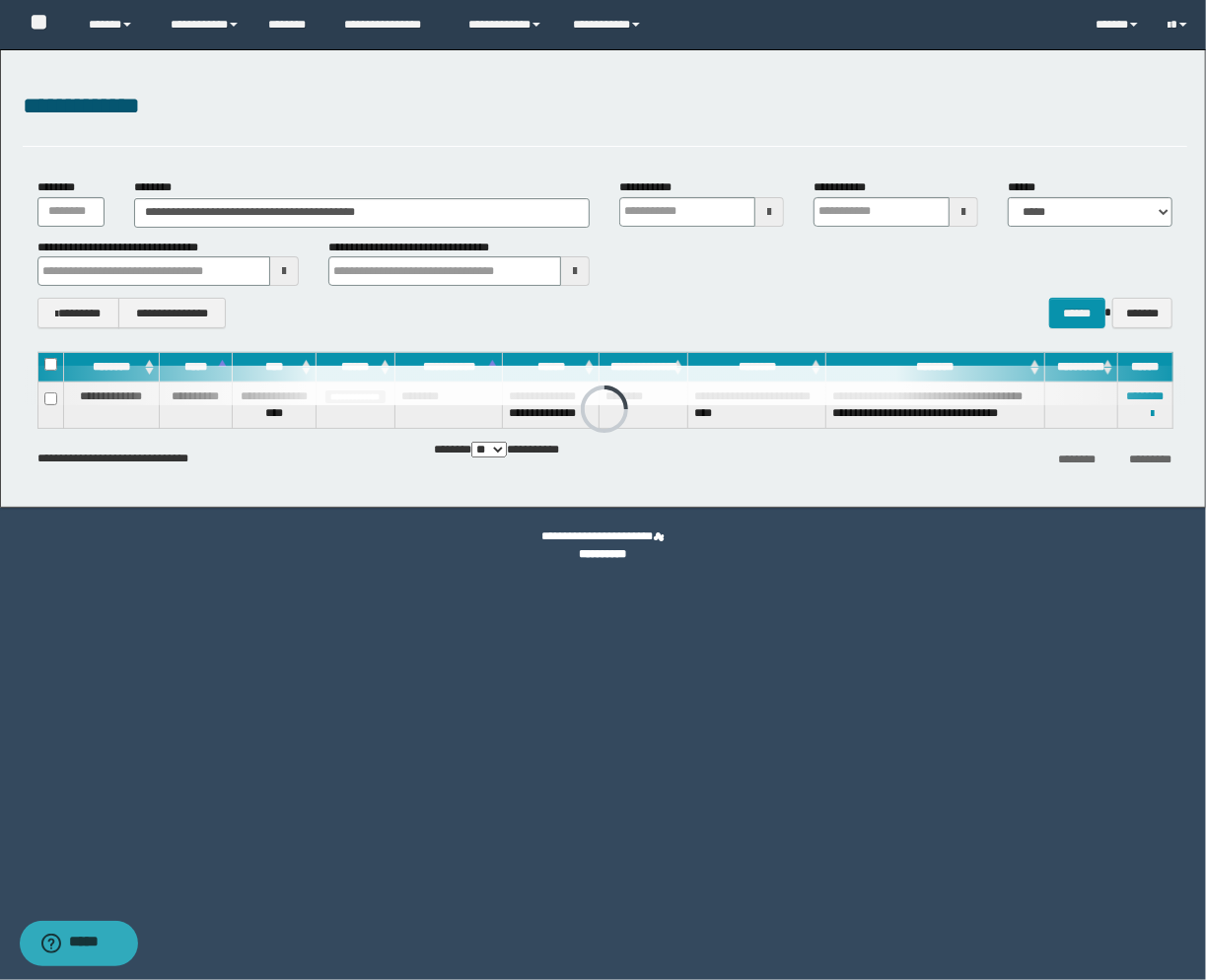 click at bounding box center [605, 385] 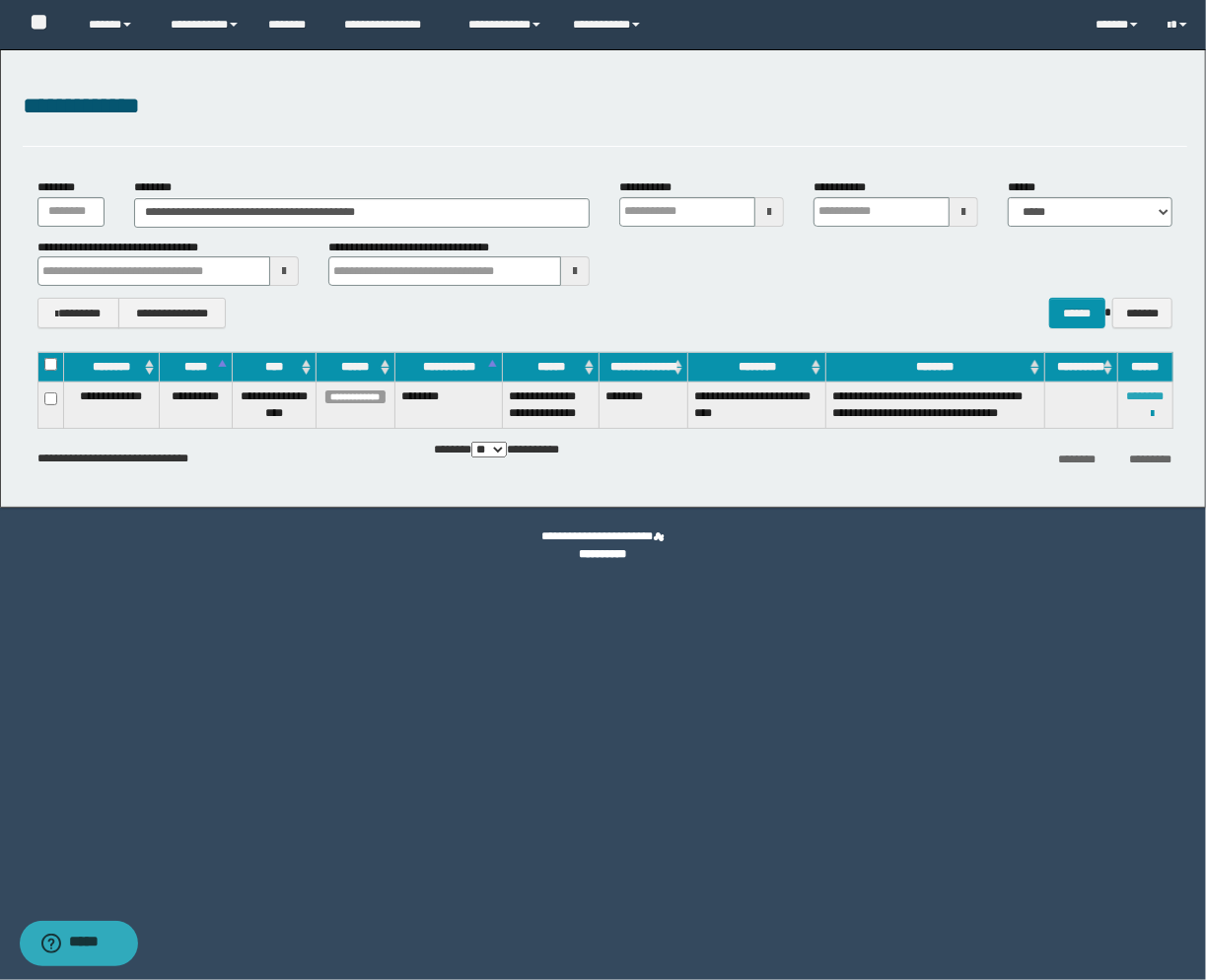 click on "********" at bounding box center (1146, 396) 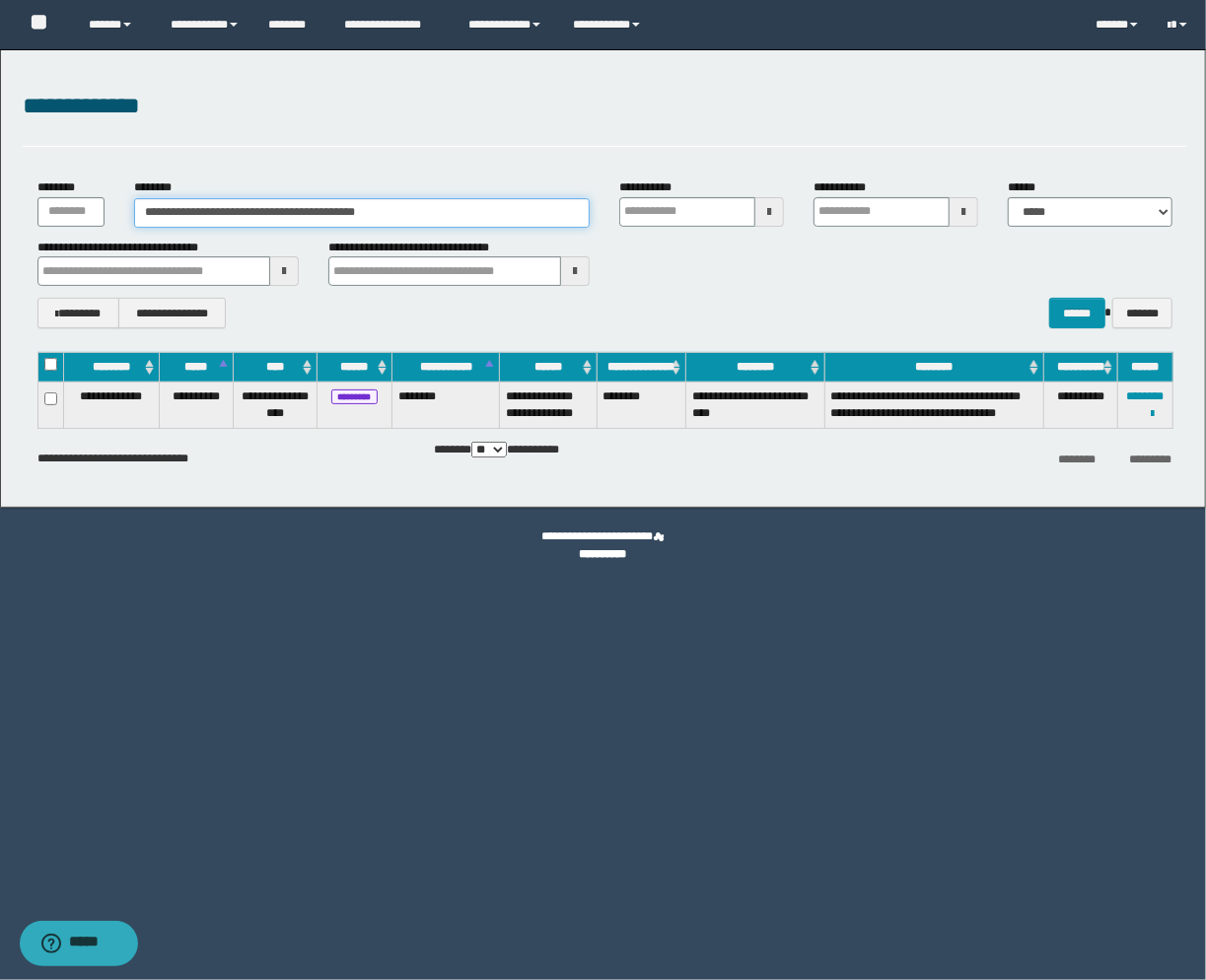 drag, startPoint x: 451, startPoint y: 208, endPoint x: -62, endPoint y: 190, distance: 513.31569 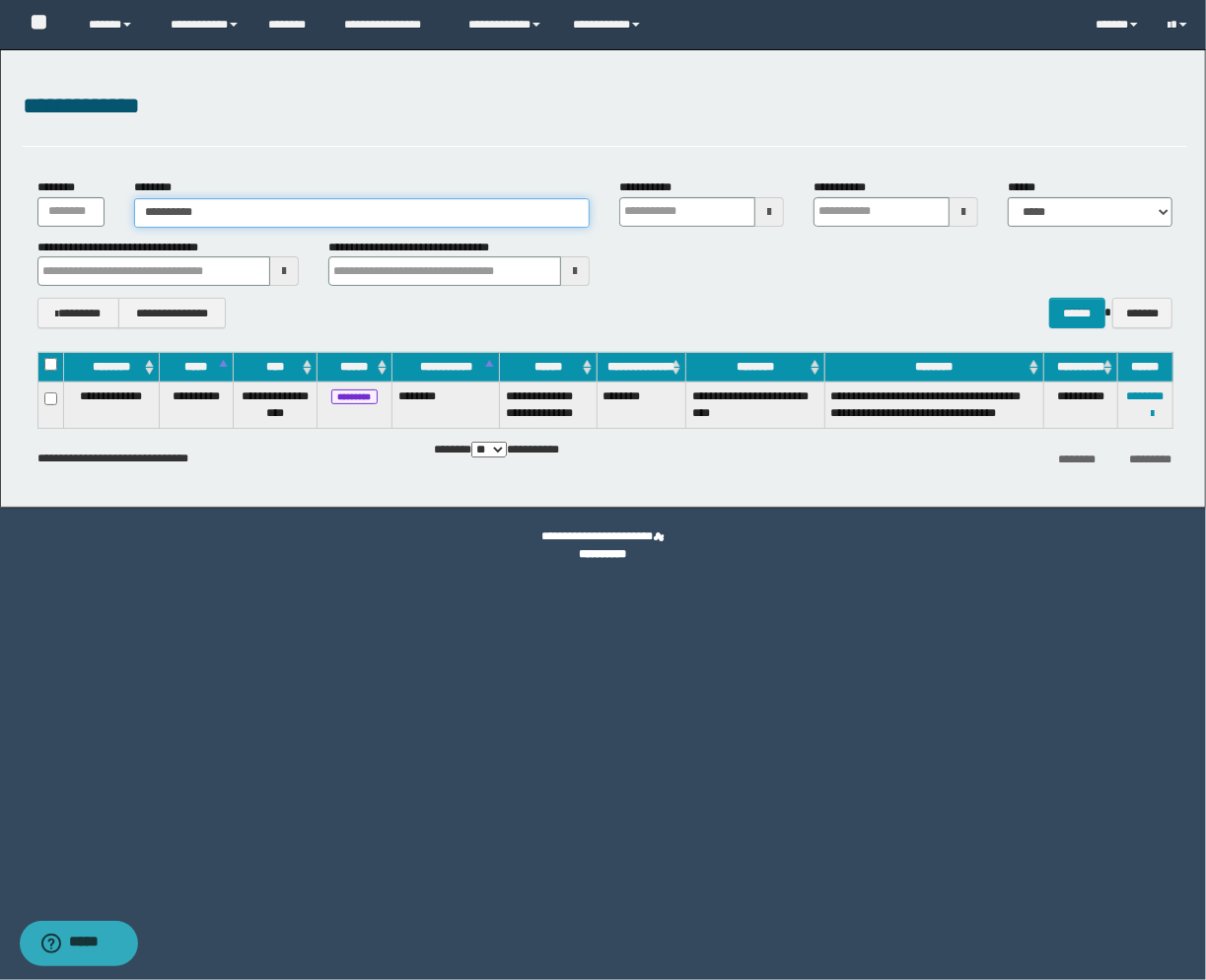 type on "**********" 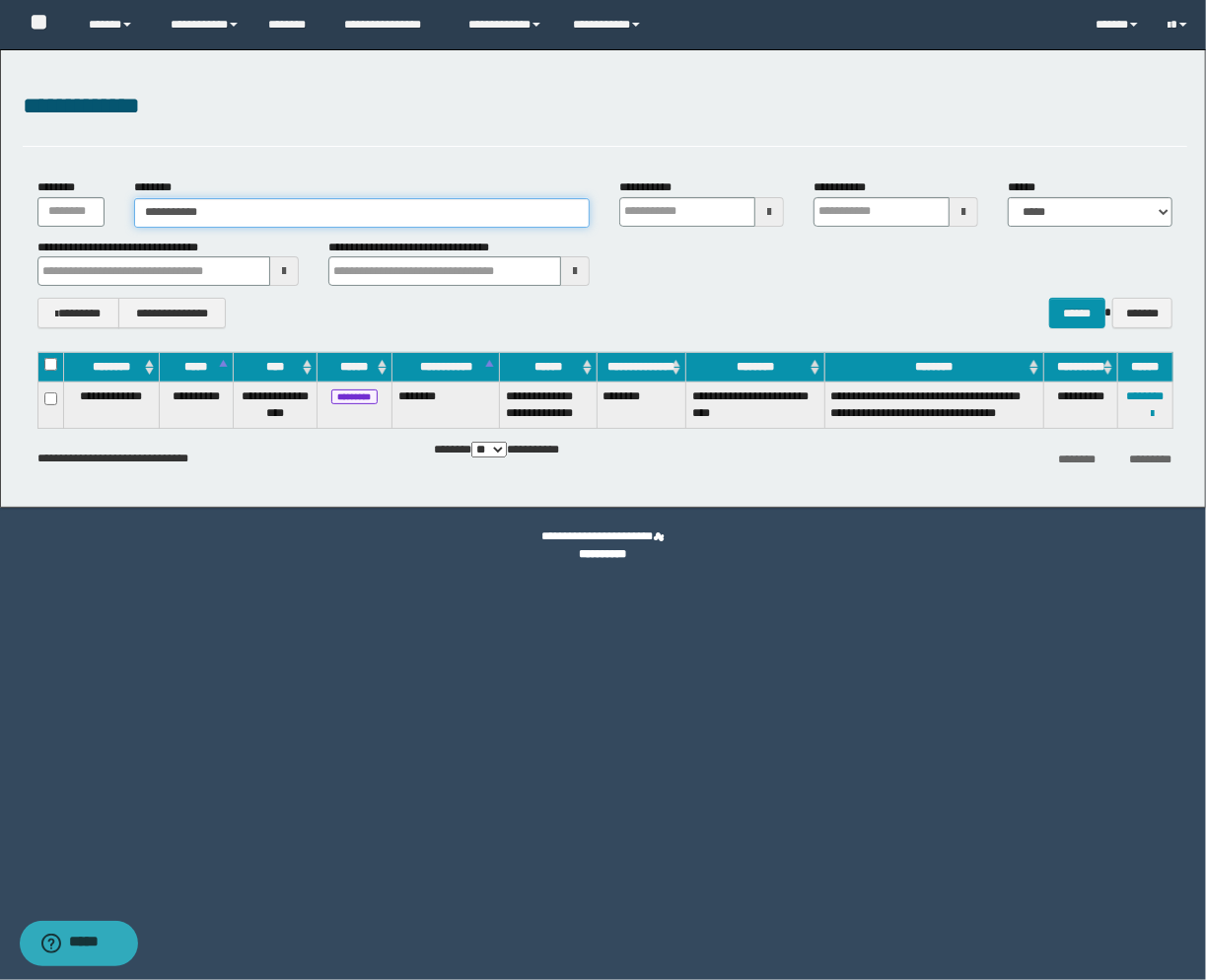 type on "**********" 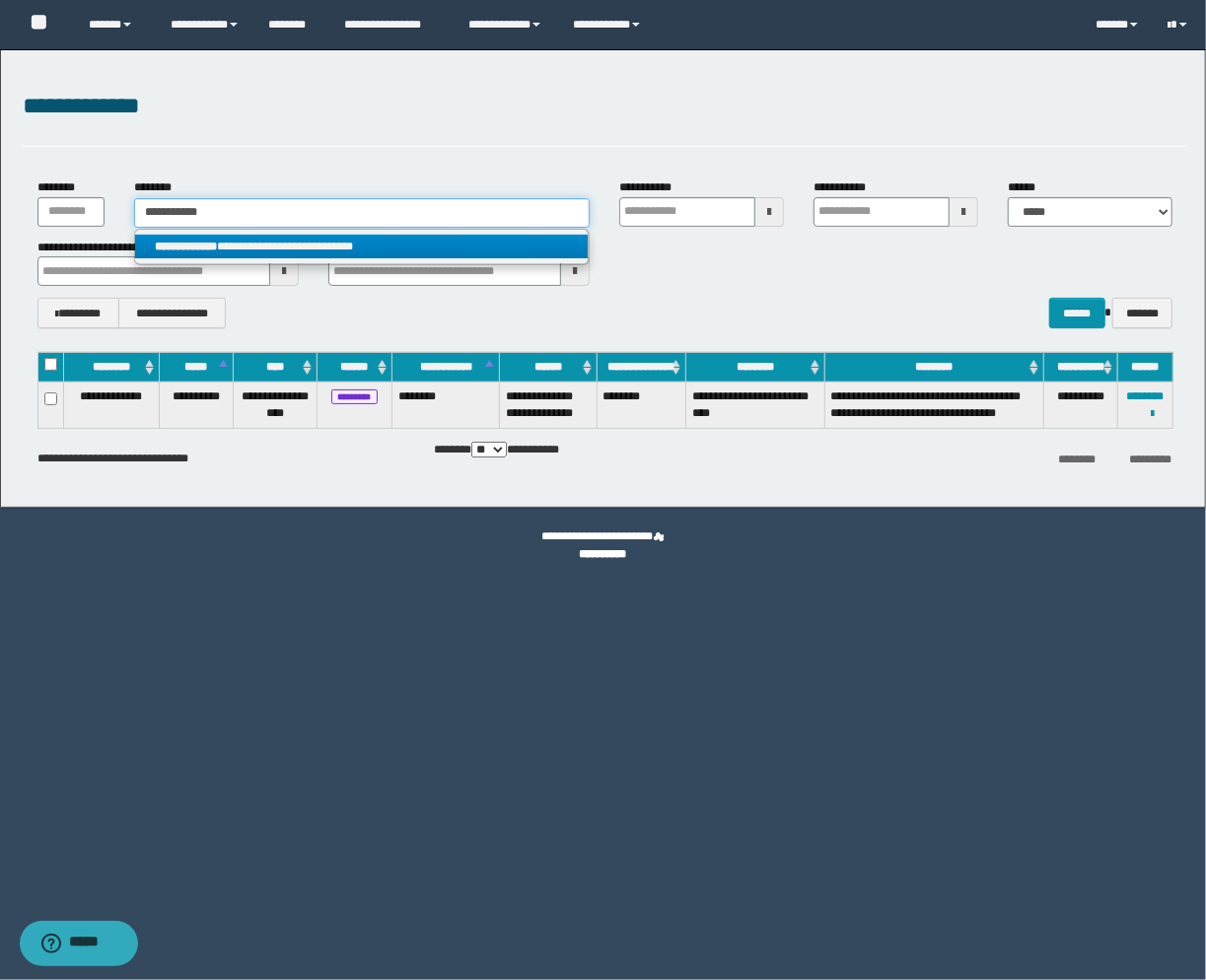 type on "**********" 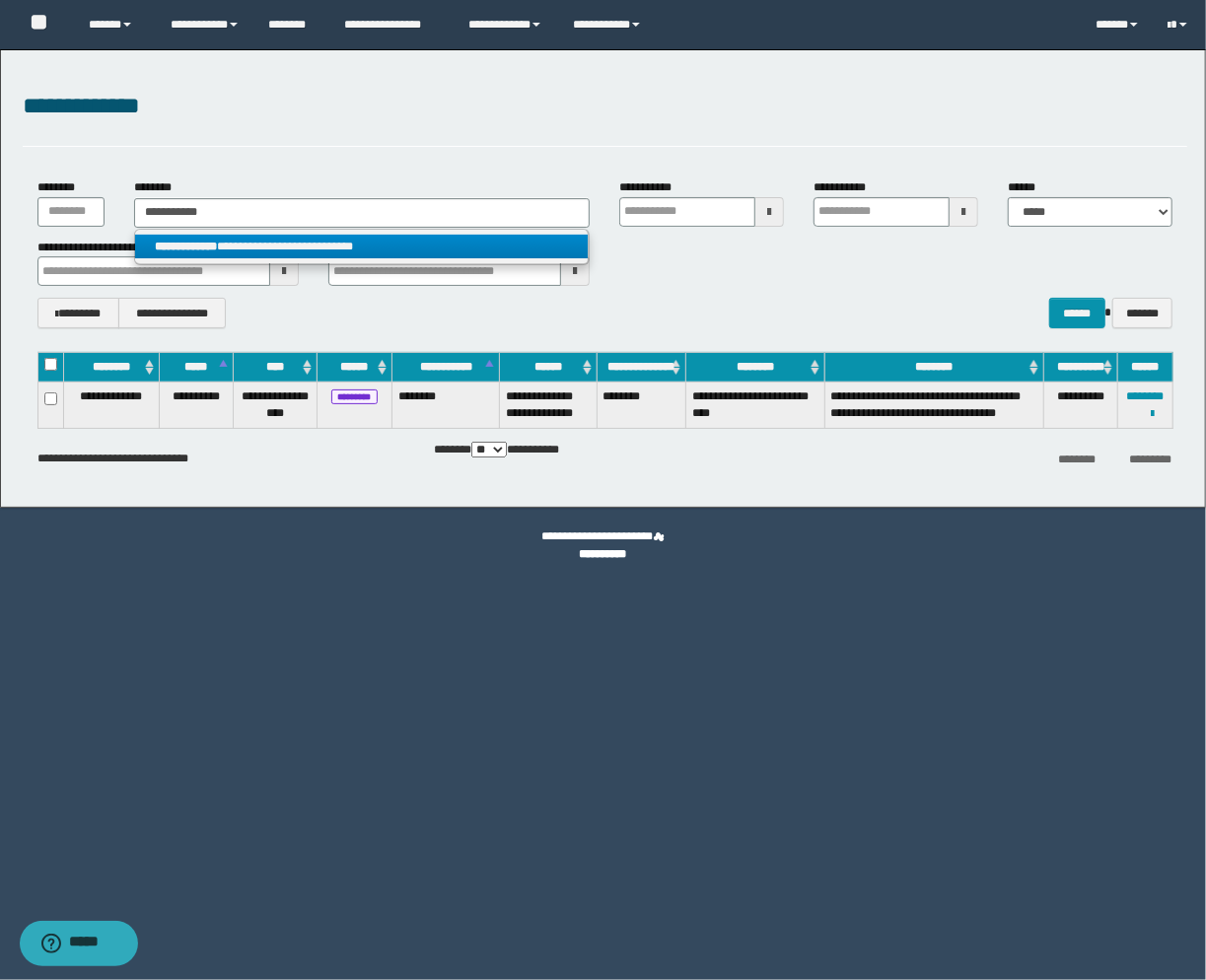 click on "**********" at bounding box center (362, 246) 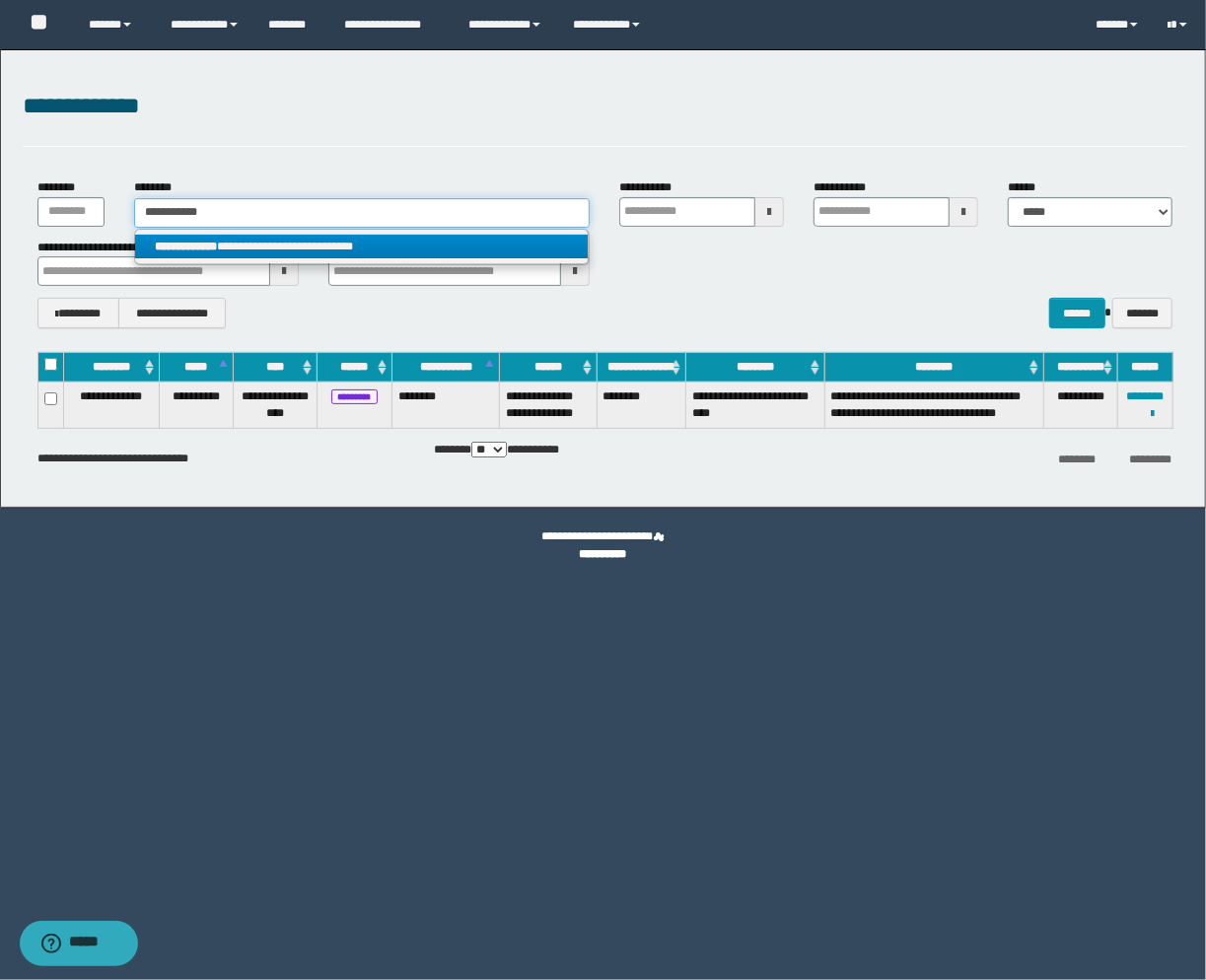 type 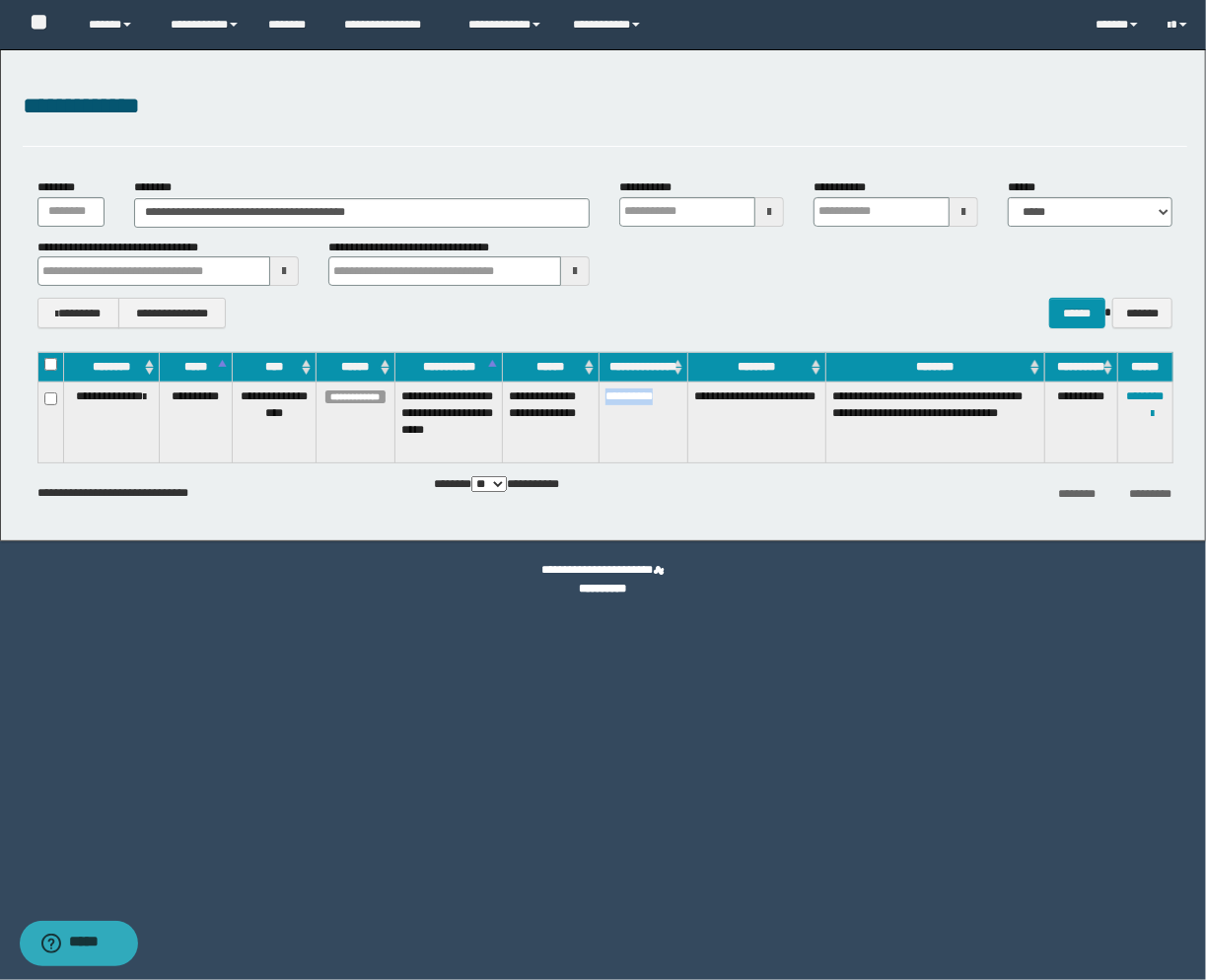 drag, startPoint x: 604, startPoint y: 396, endPoint x: 674, endPoint y: 401, distance: 70.178344 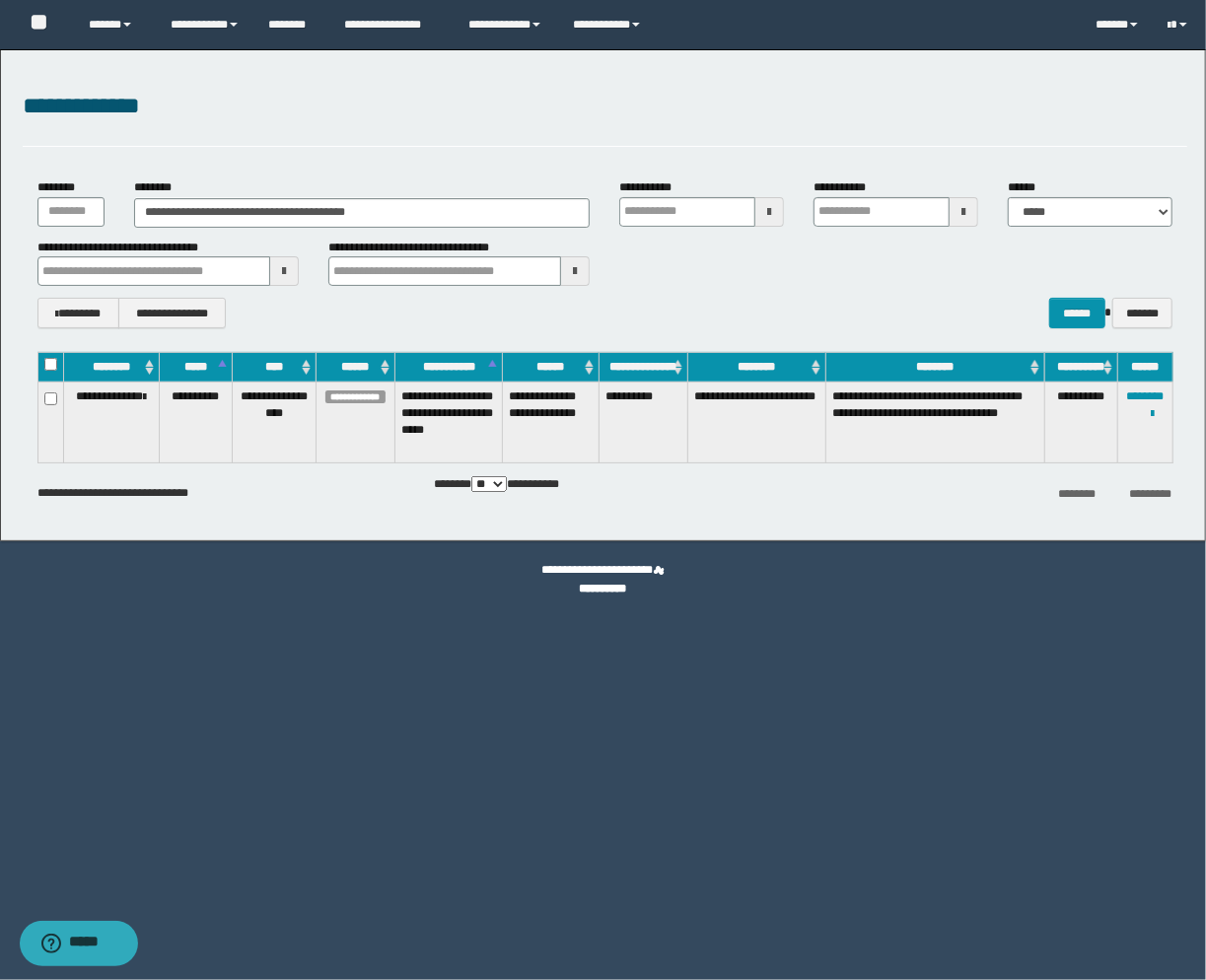 click on "**********" at bounding box center (603, 490) 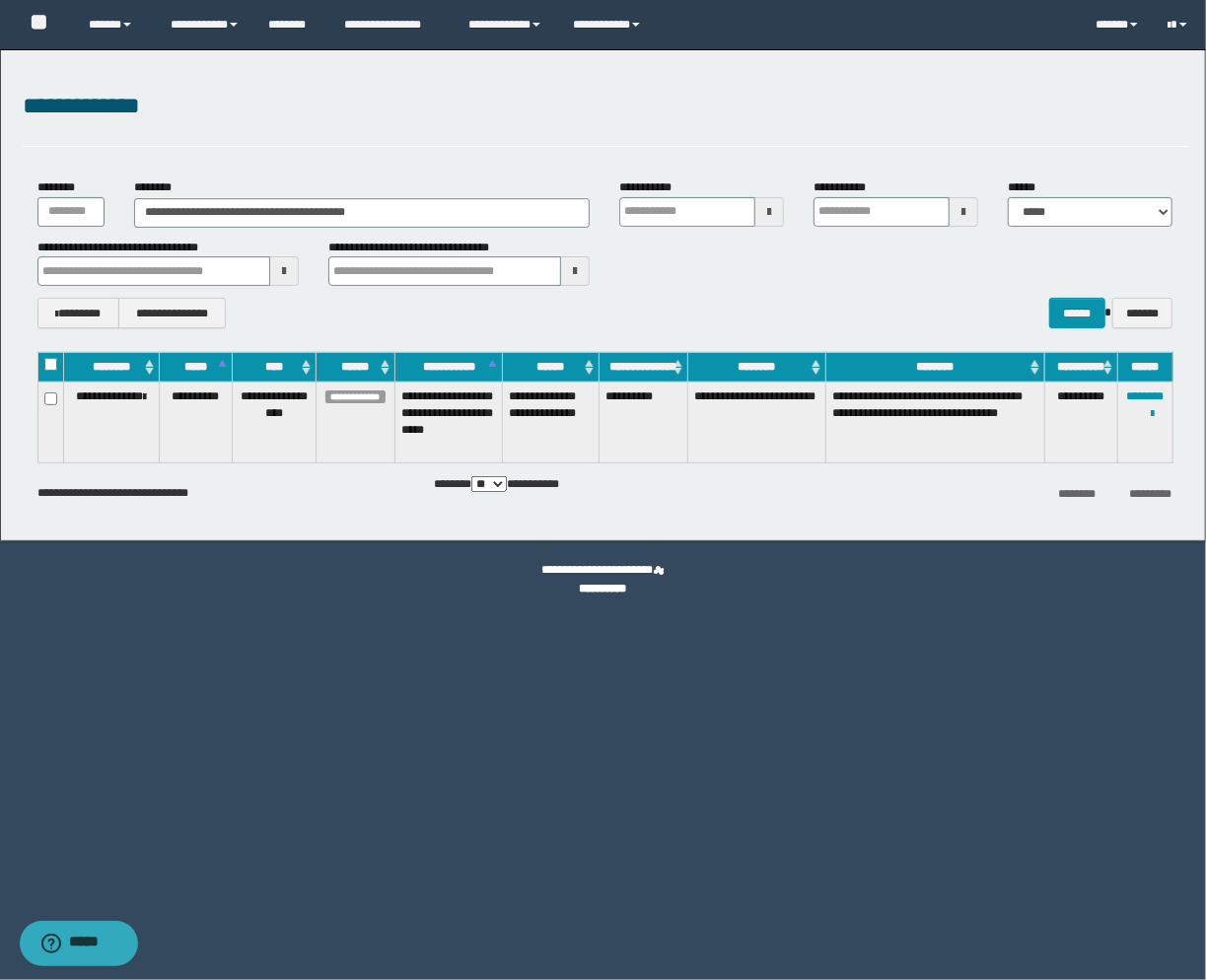 click at bounding box center (0, 0) 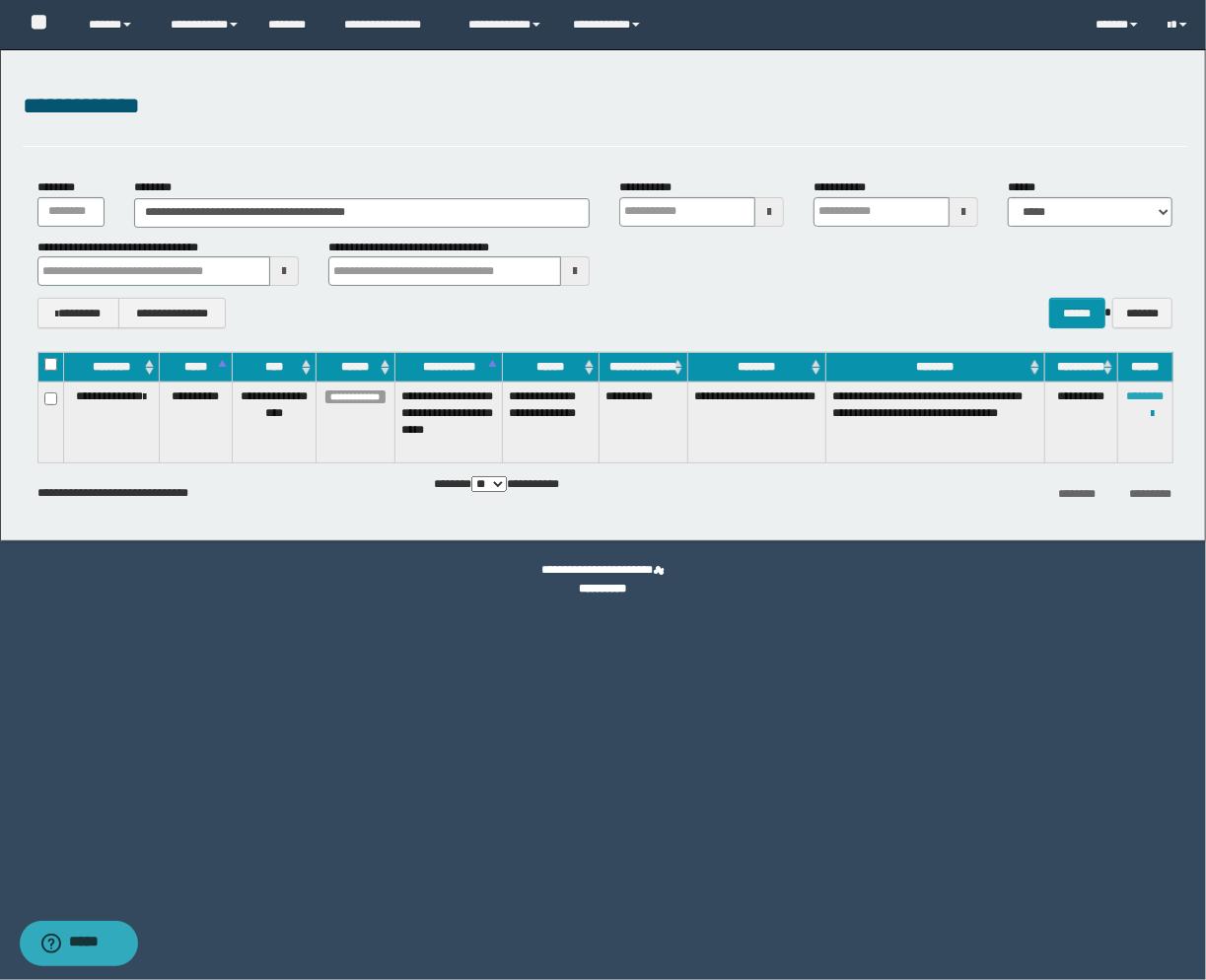 click on "********" at bounding box center (1146, 396) 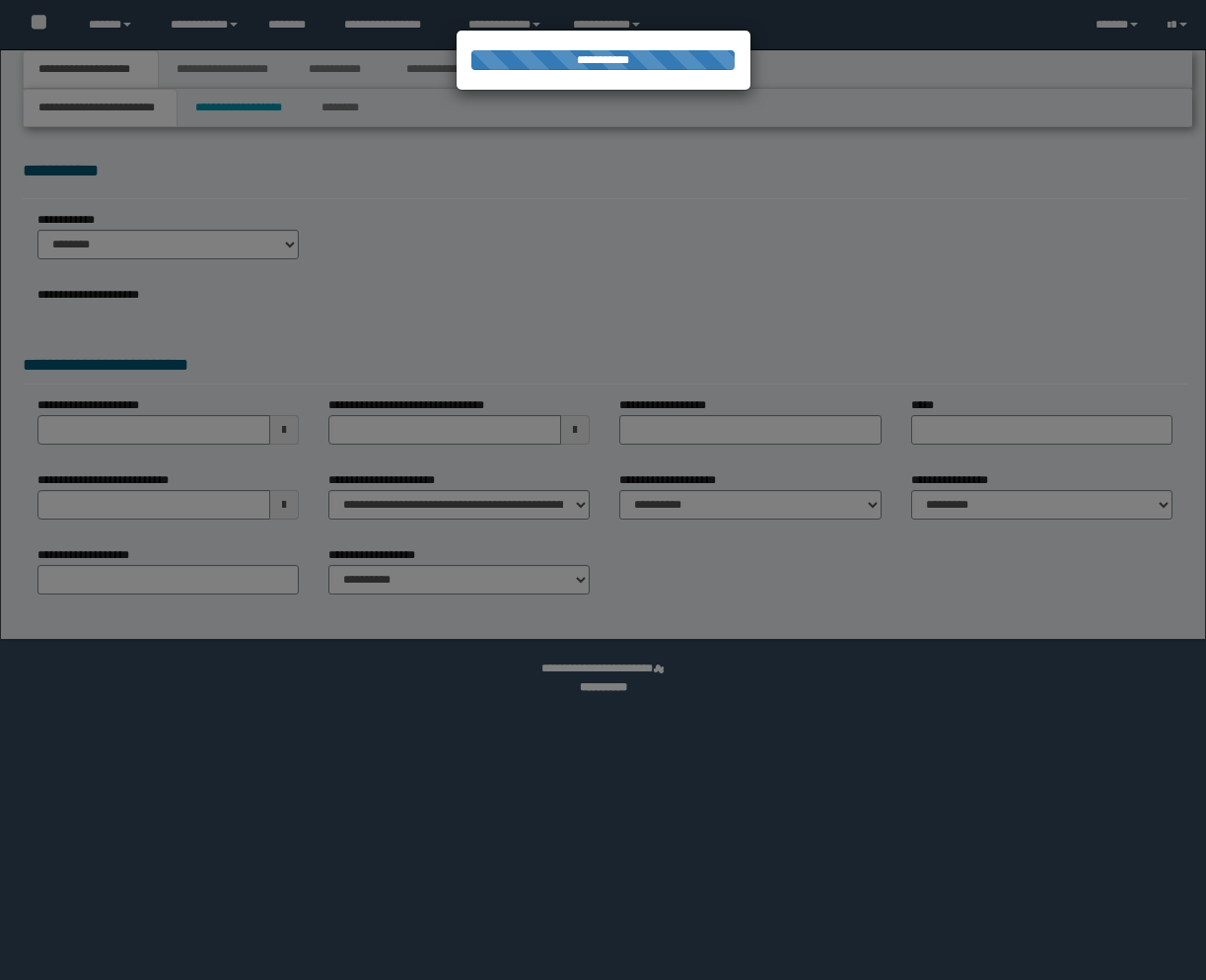 scroll, scrollTop: 0, scrollLeft: 0, axis: both 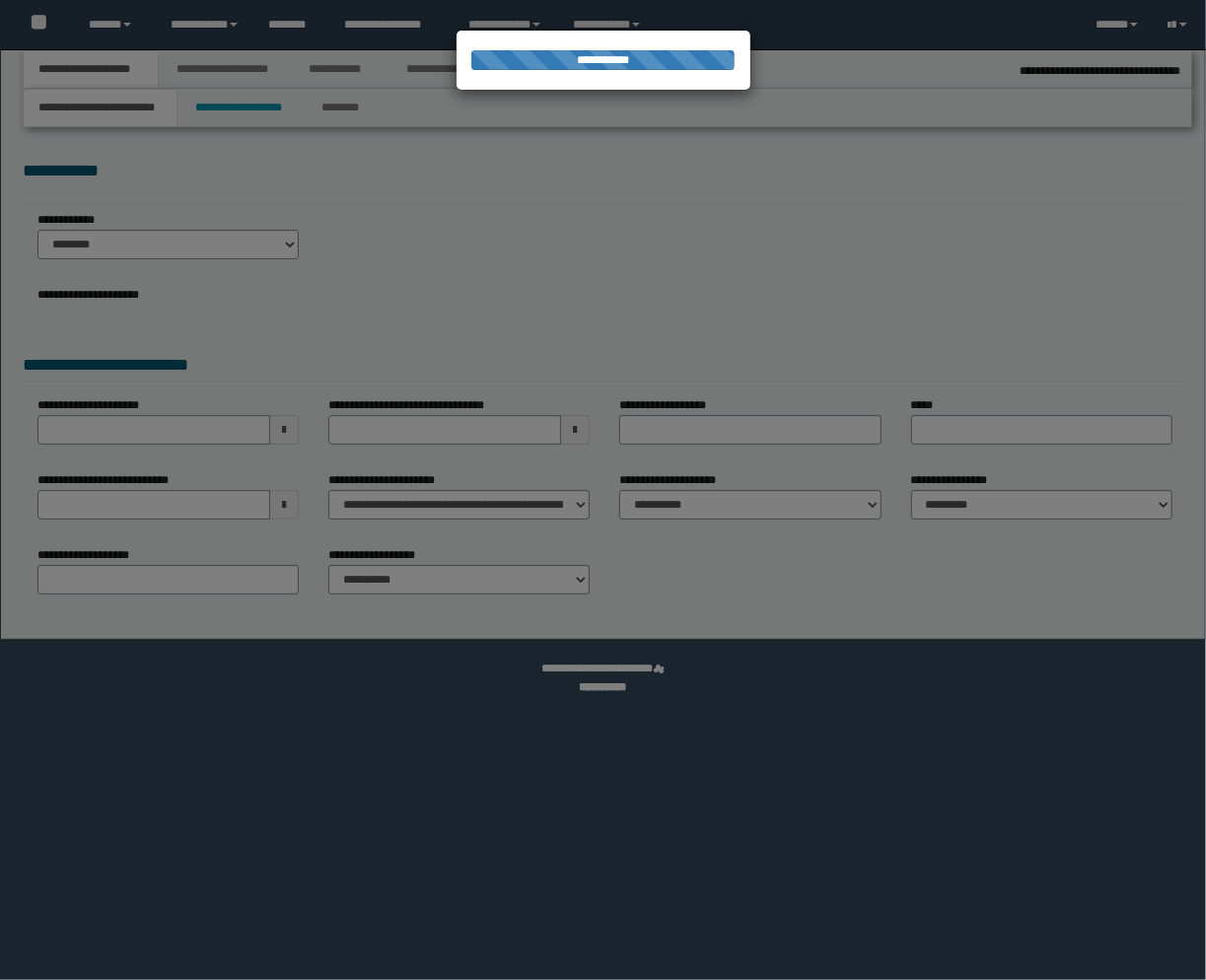 select on "*" 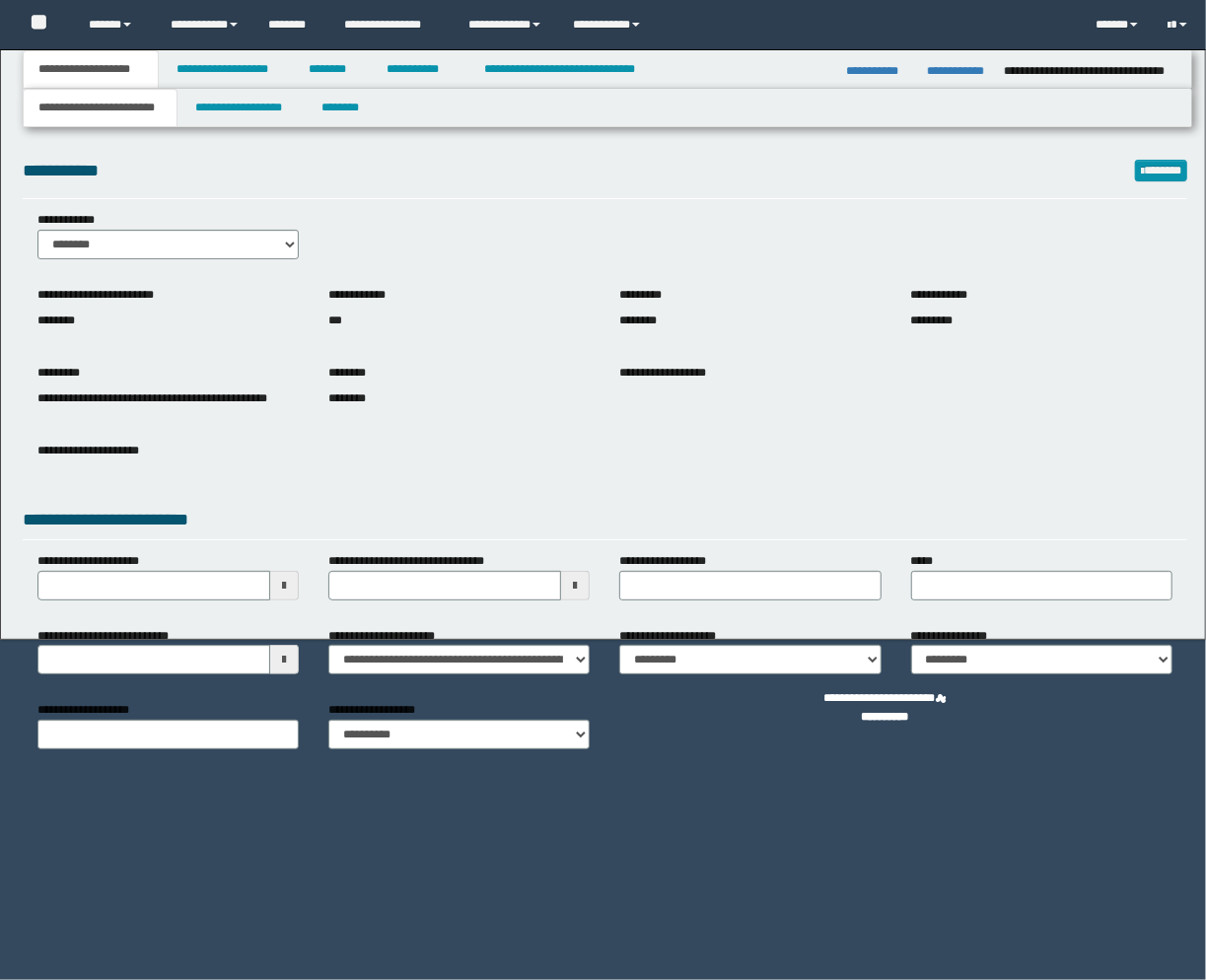 scroll, scrollTop: 0, scrollLeft: 0, axis: both 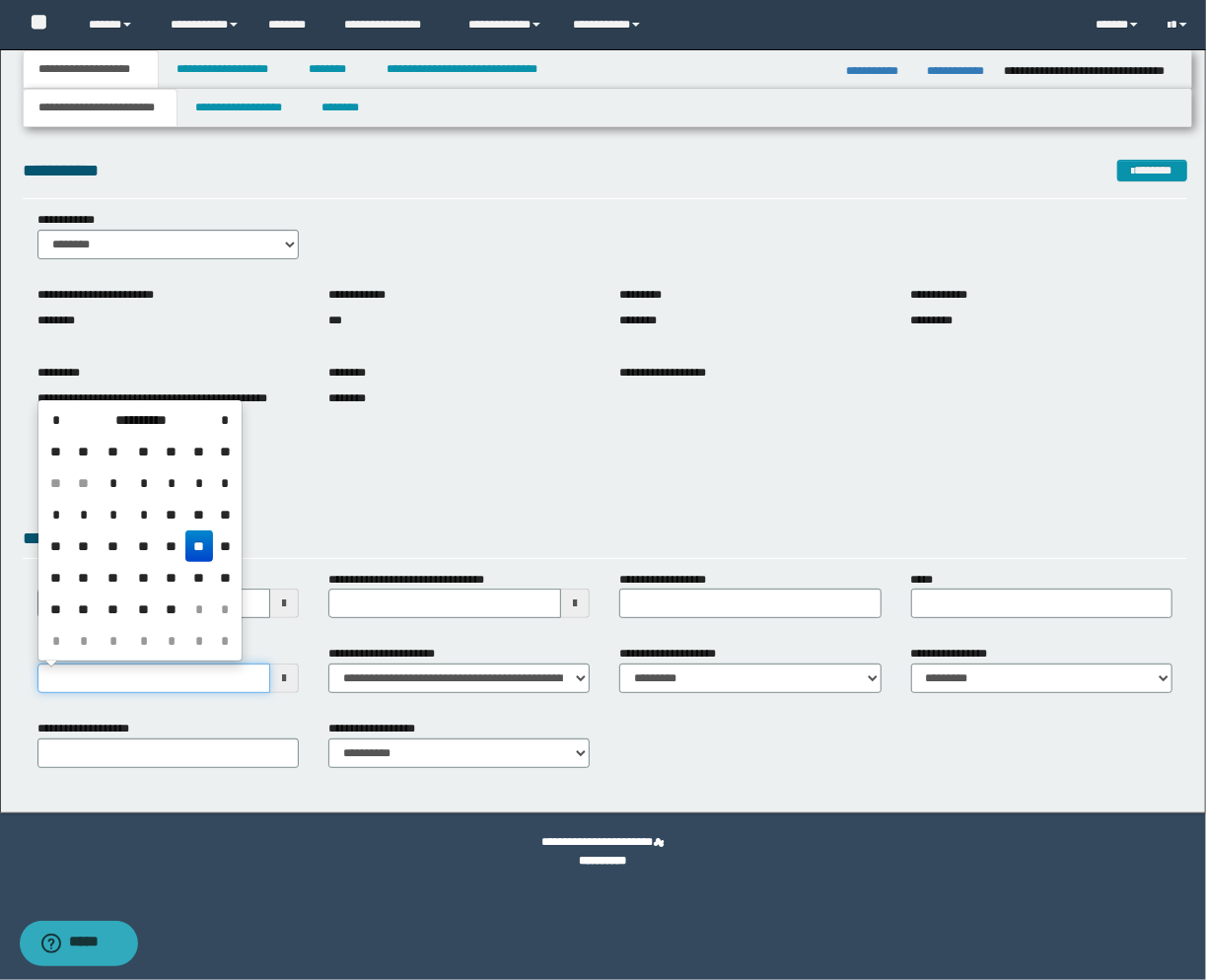 click on "**********" at bounding box center [154, 678] 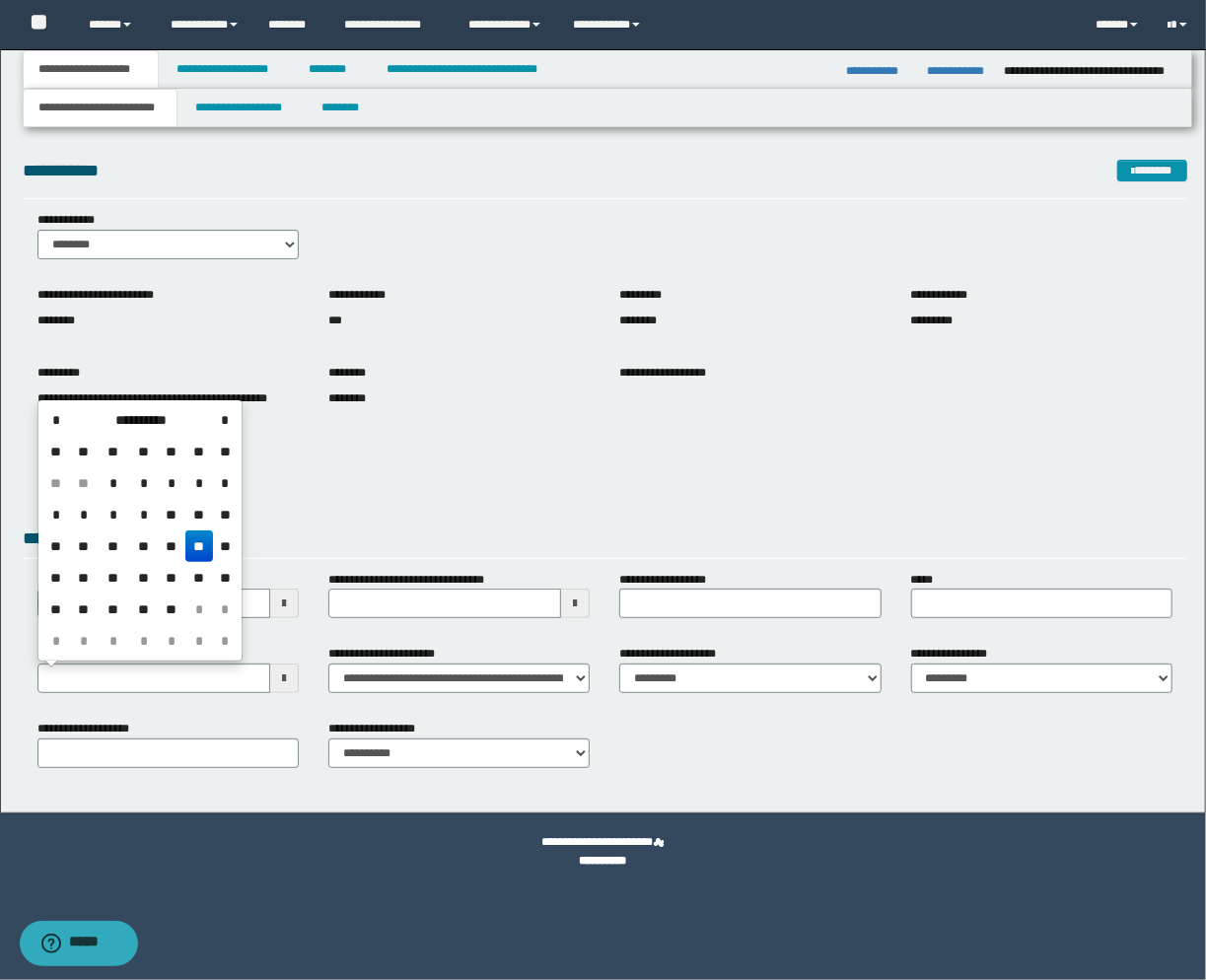click on "**" at bounding box center (199, 546) 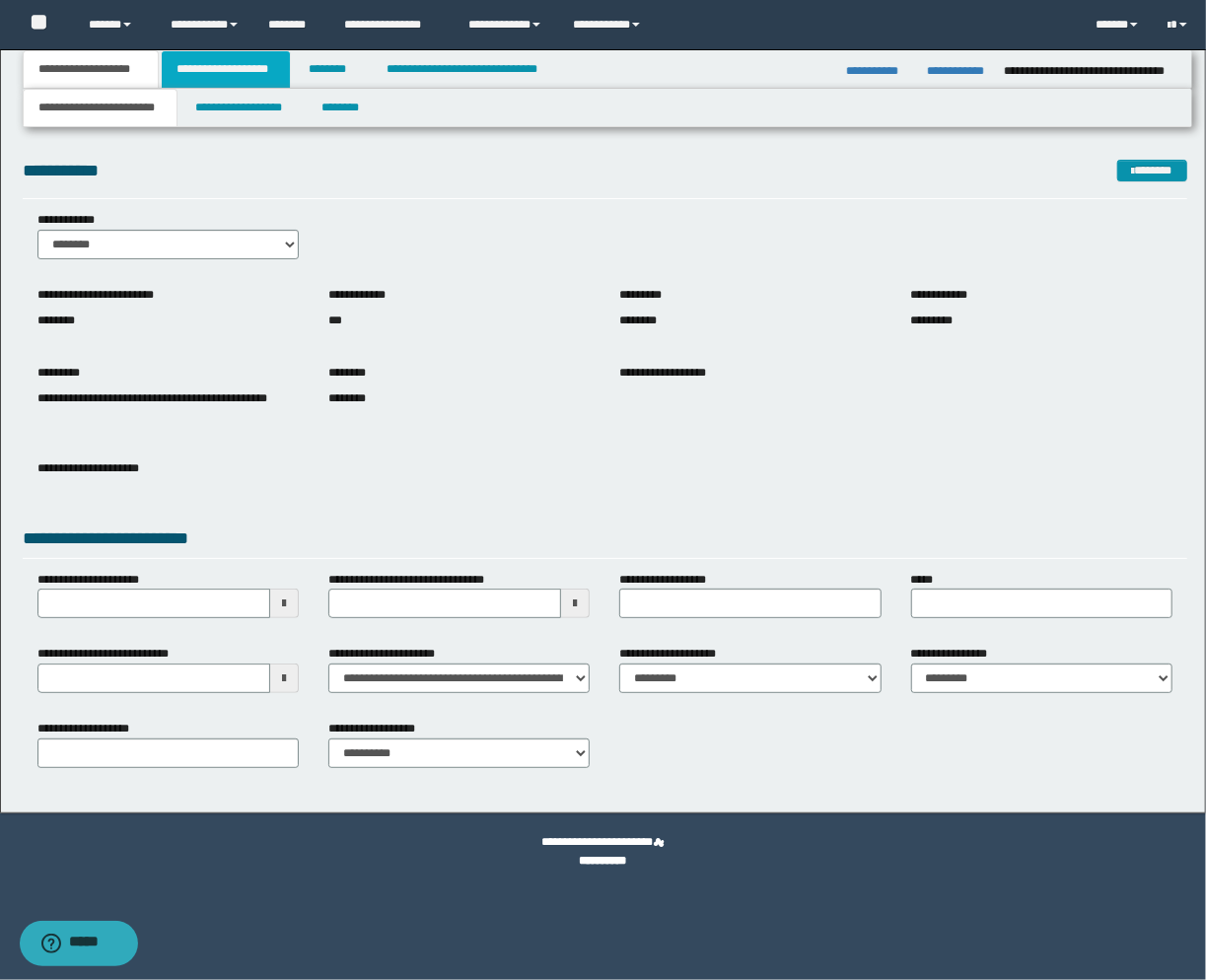 click on "**********" at bounding box center (226, 69) 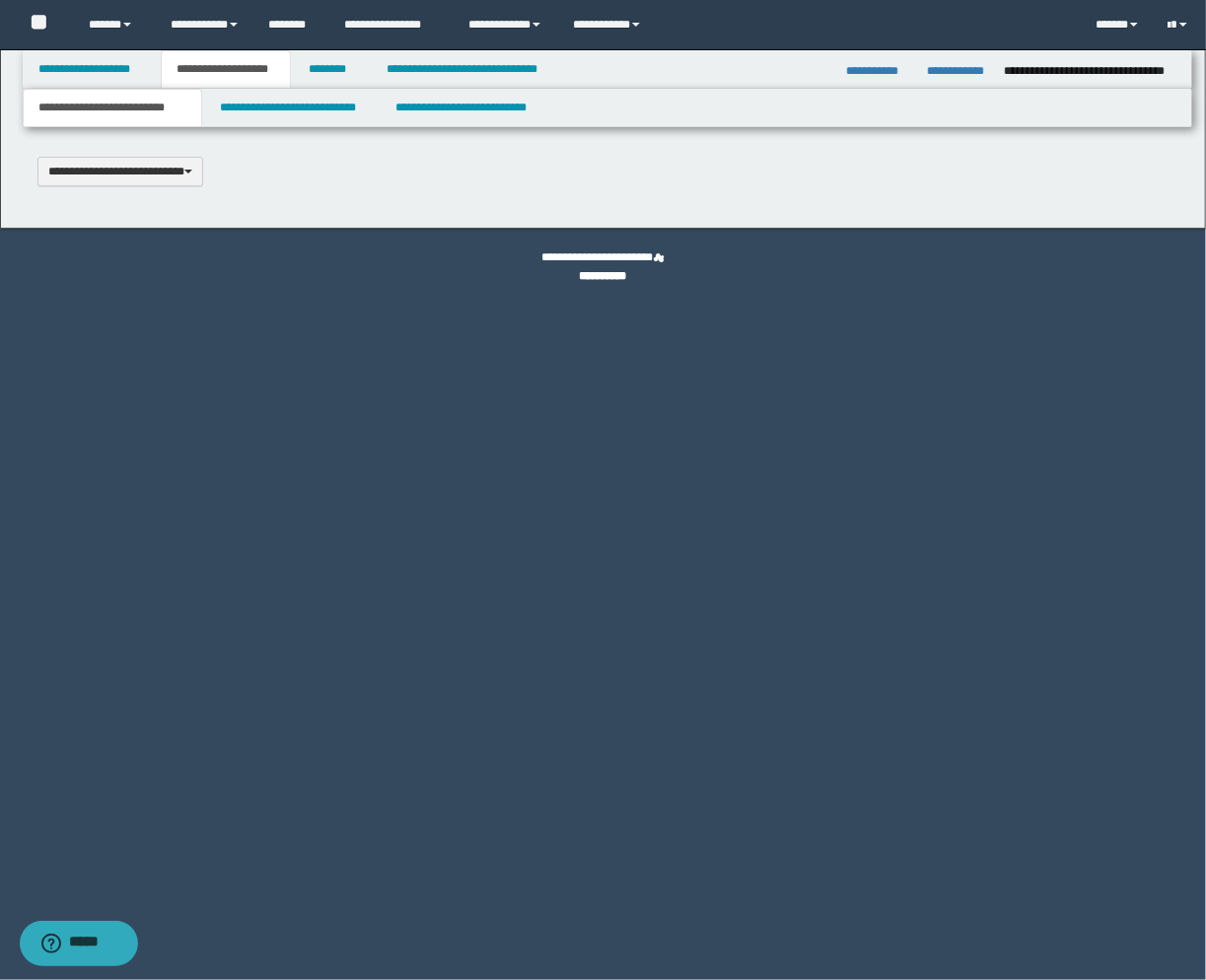 type 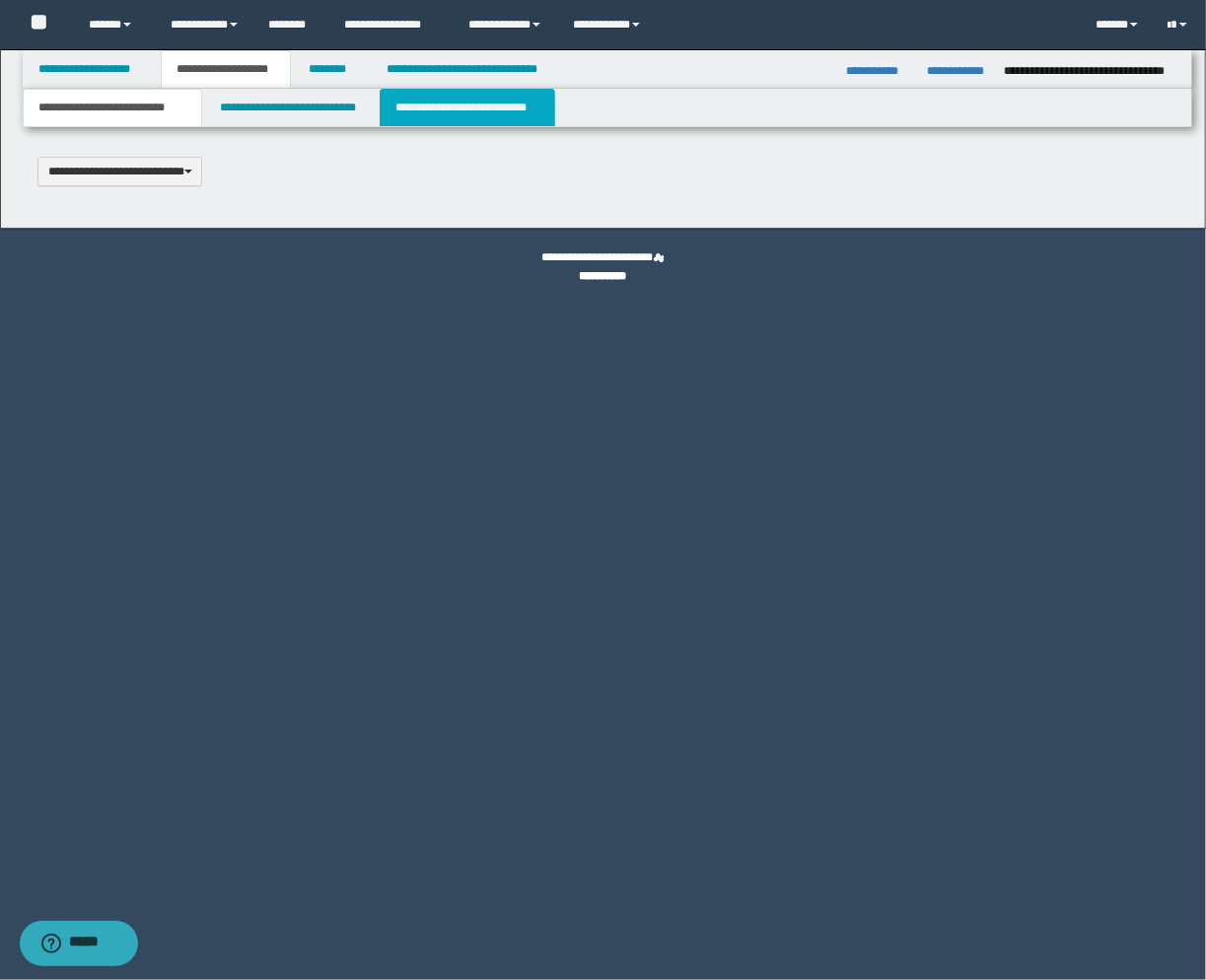 scroll, scrollTop: 0, scrollLeft: 0, axis: both 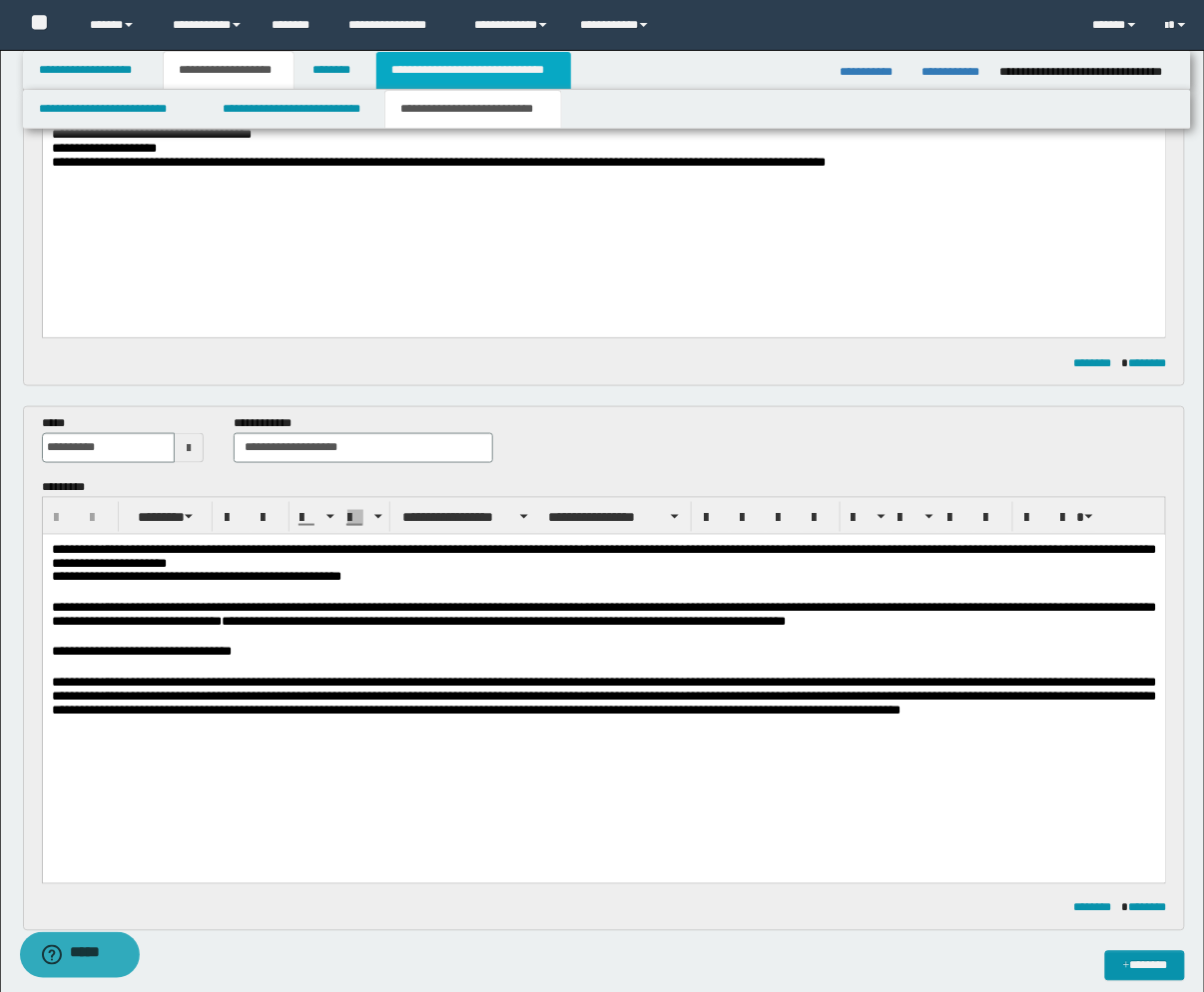 click on "**********" at bounding box center (473, 70) 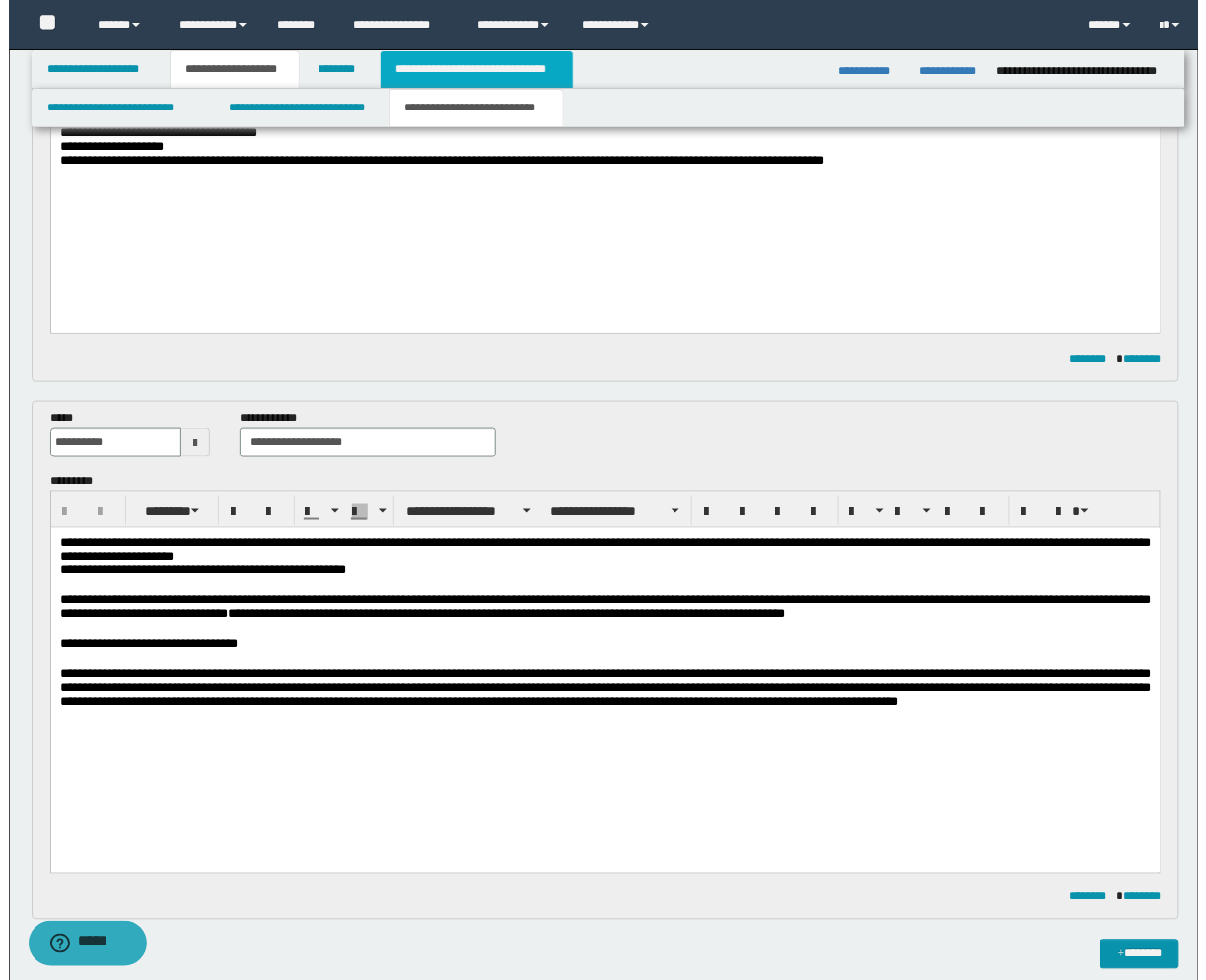 scroll, scrollTop: 0, scrollLeft: 0, axis: both 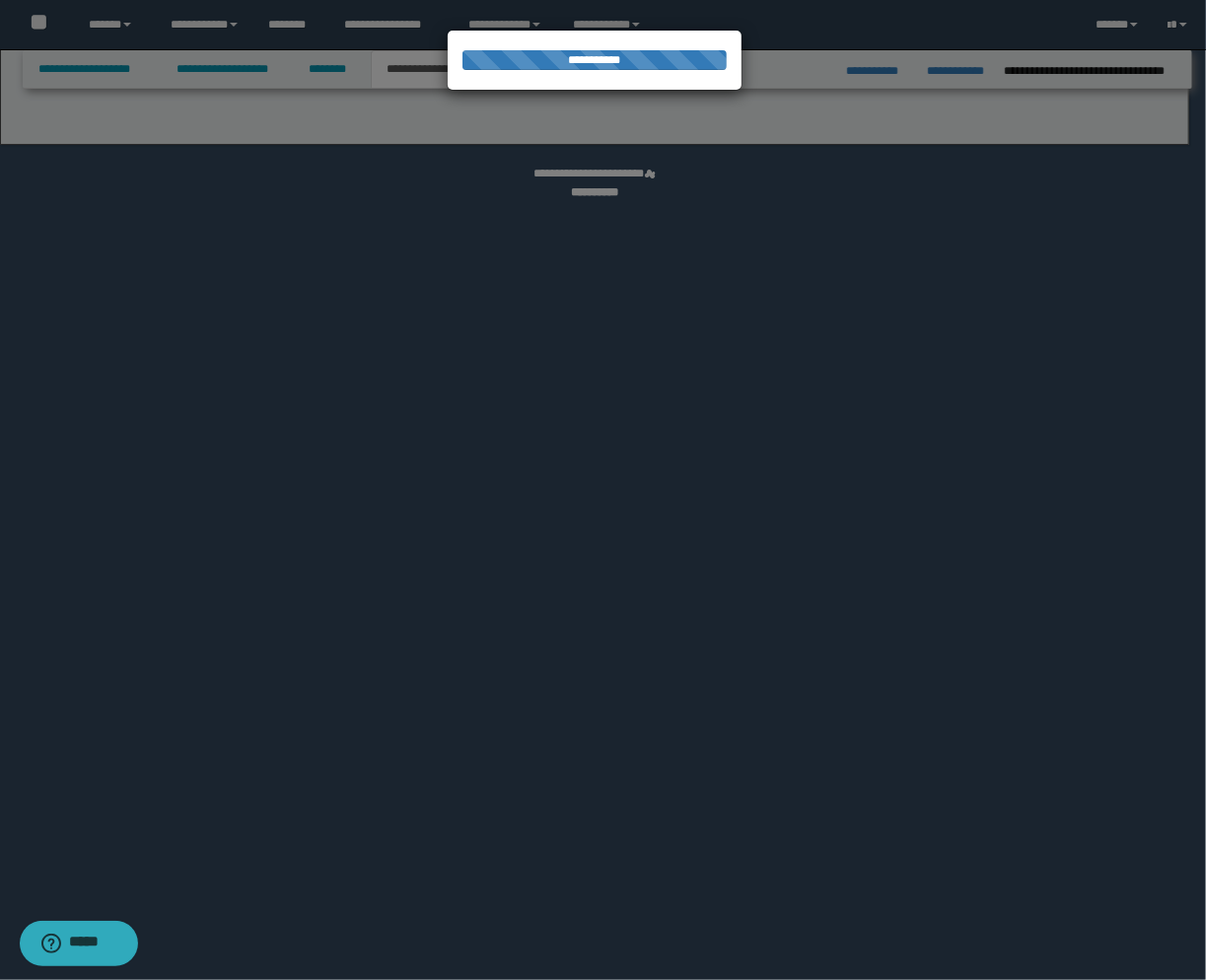 select on "*" 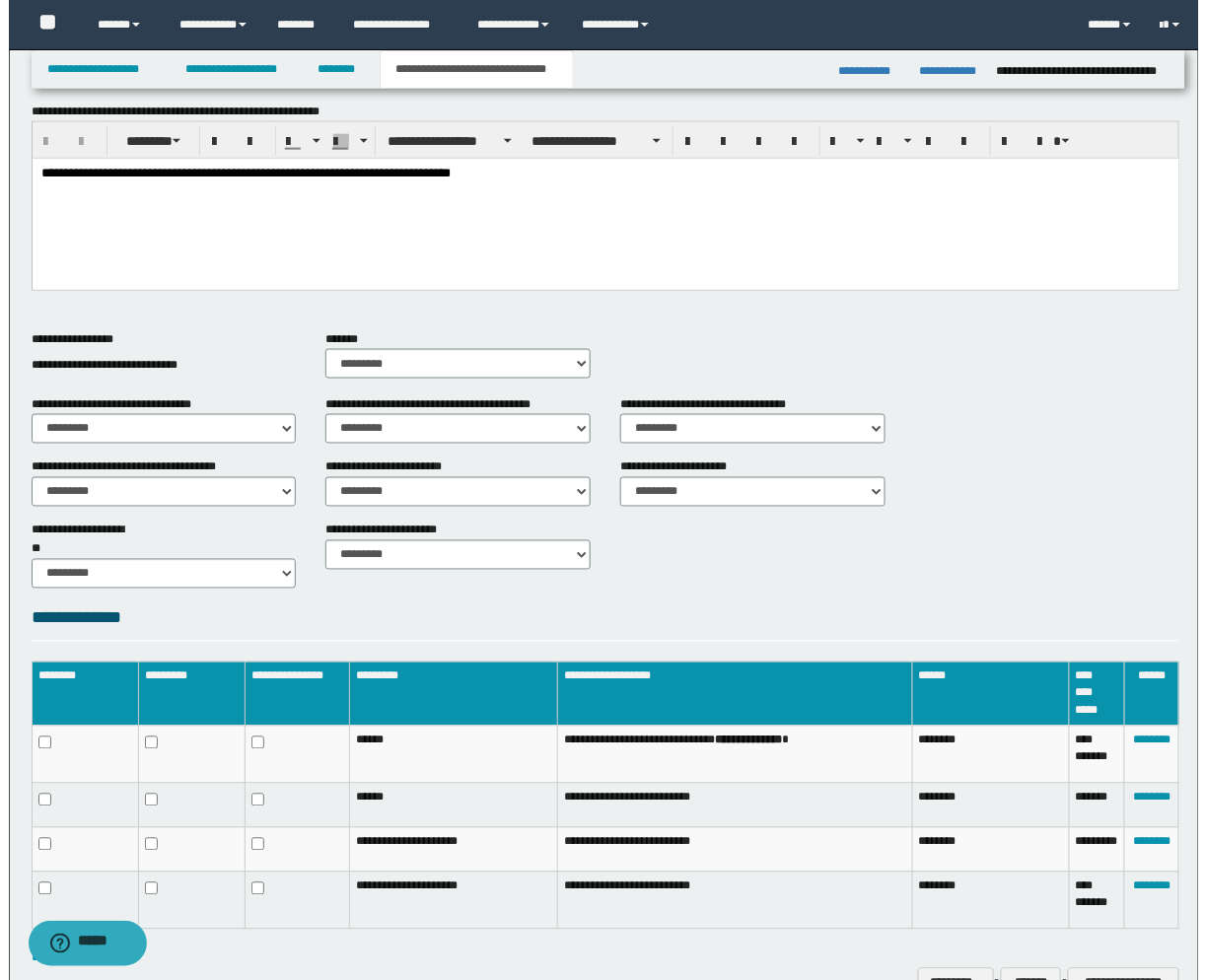 scroll, scrollTop: 585, scrollLeft: 0, axis: vertical 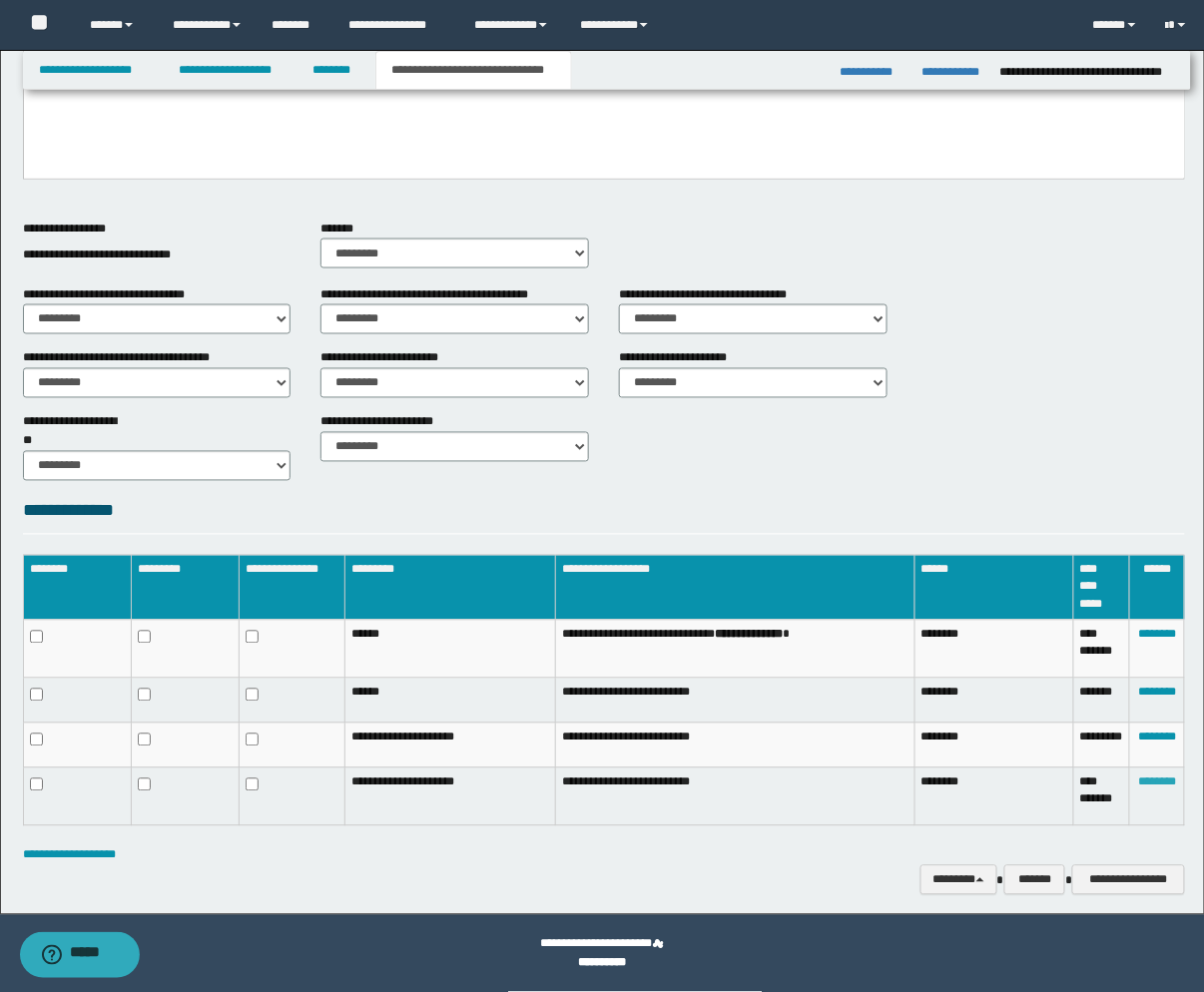 click on "********" at bounding box center [1157, 782] 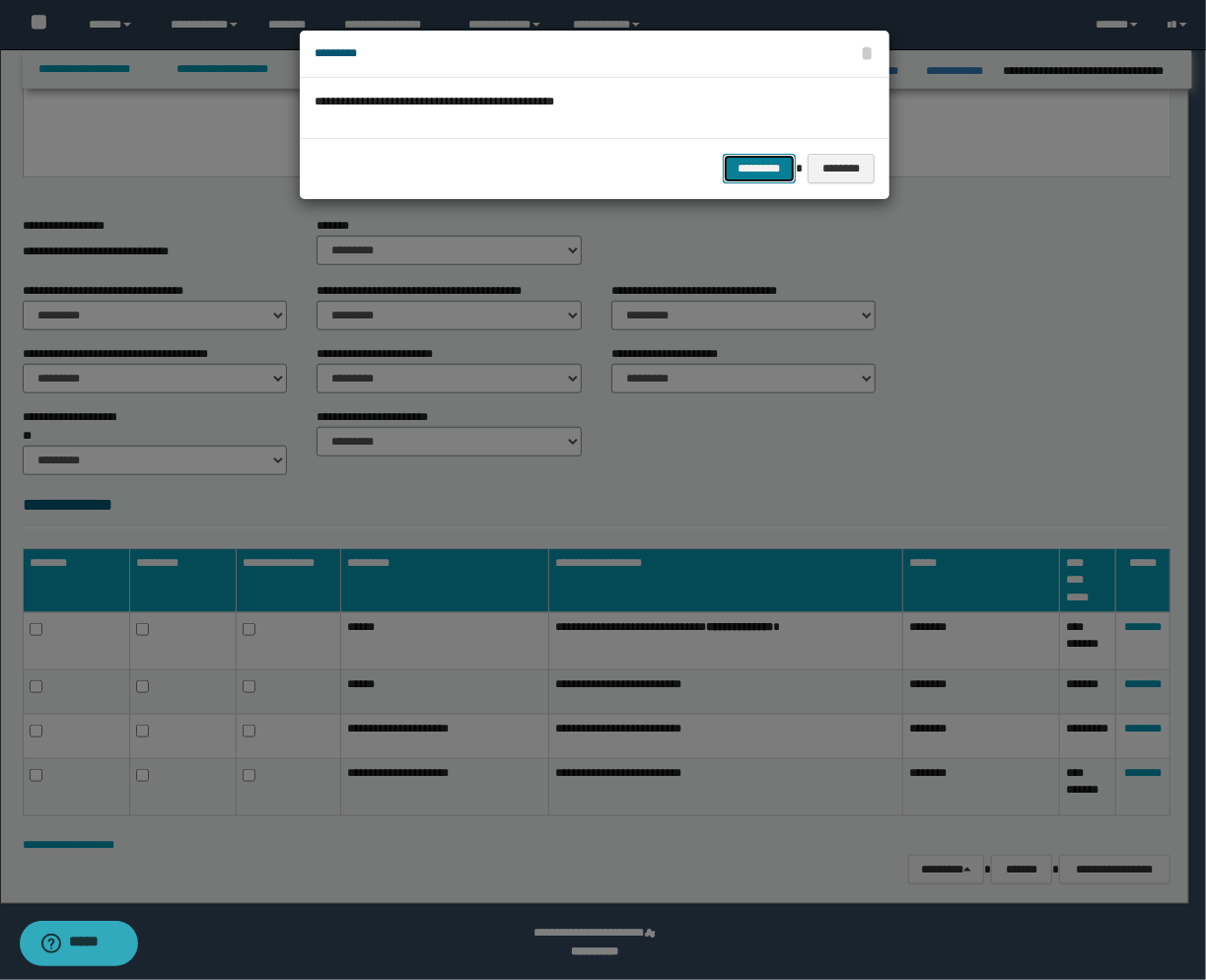 click on "*********" at bounding box center [759, 169] 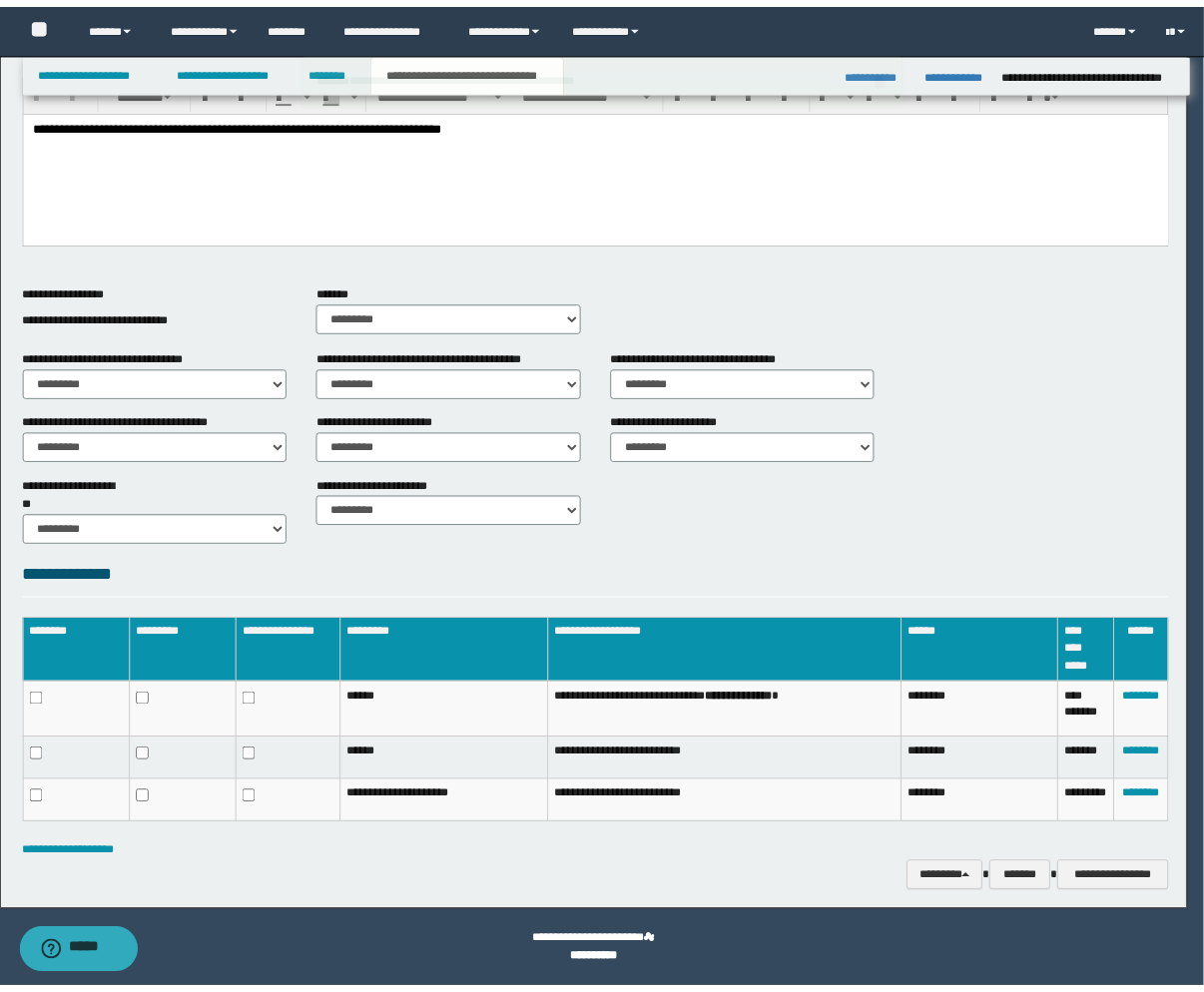 scroll, scrollTop: 527, scrollLeft: 0, axis: vertical 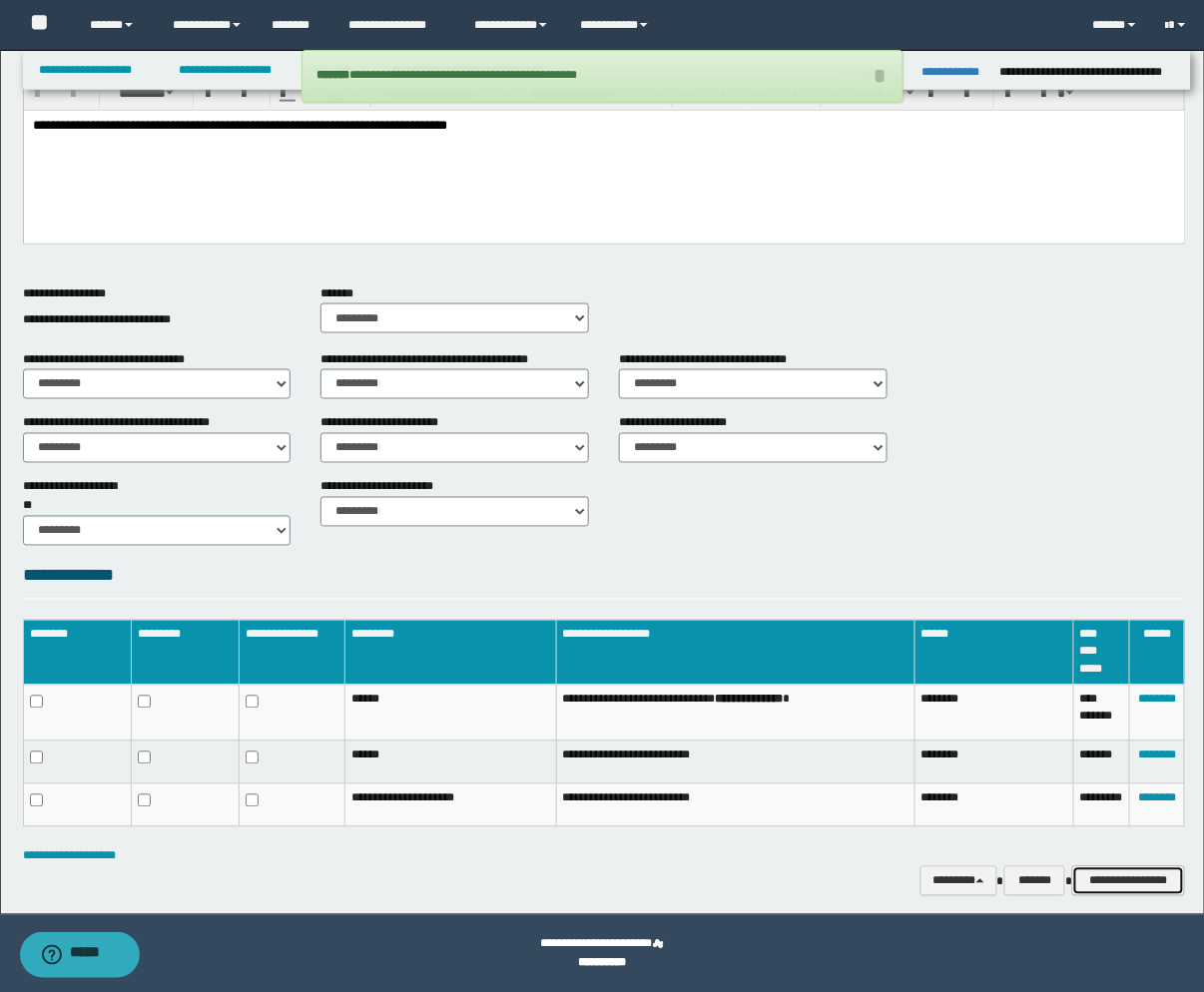 click on "**********" at bounding box center [1128, 881] 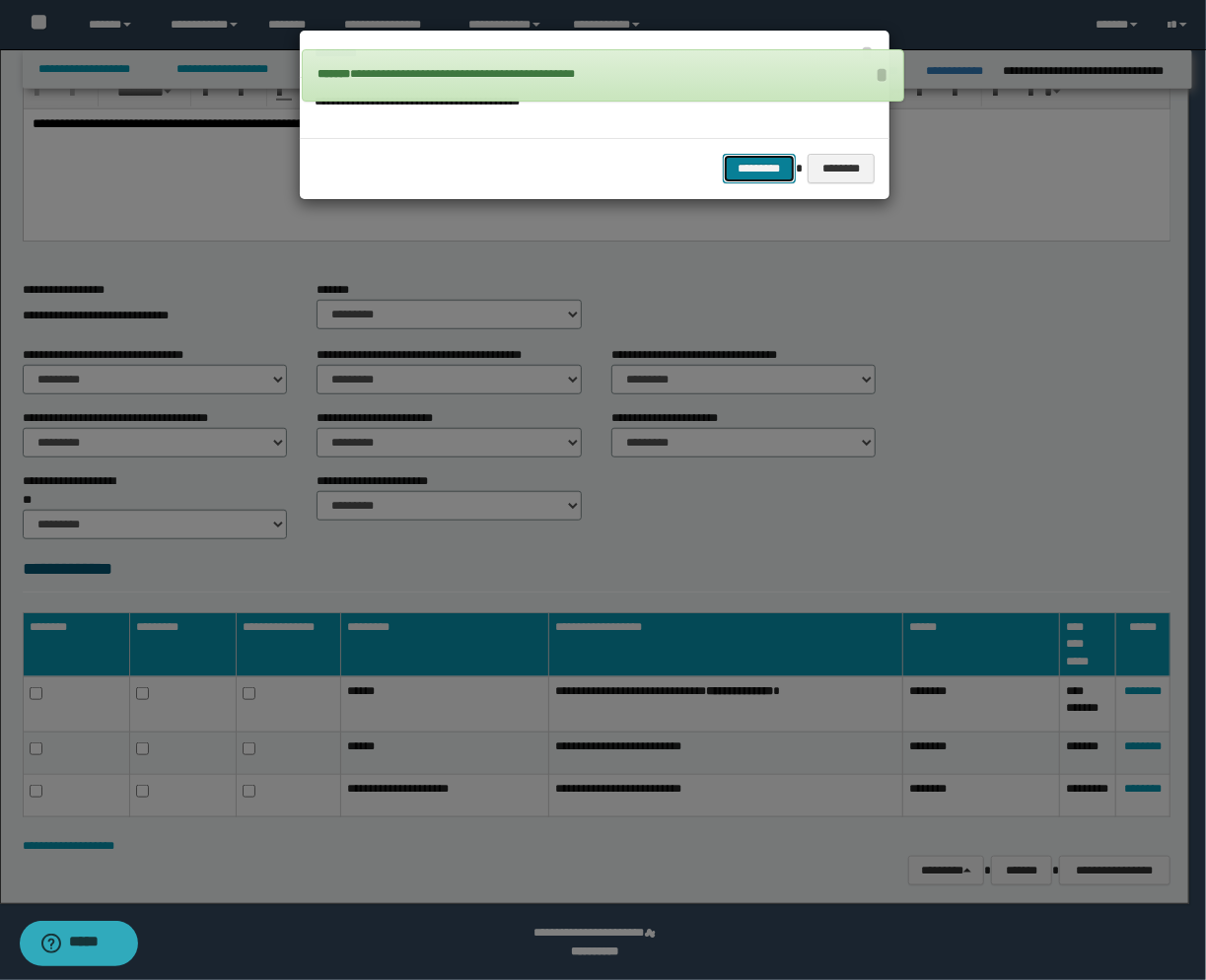 click on "*********" at bounding box center [759, 169] 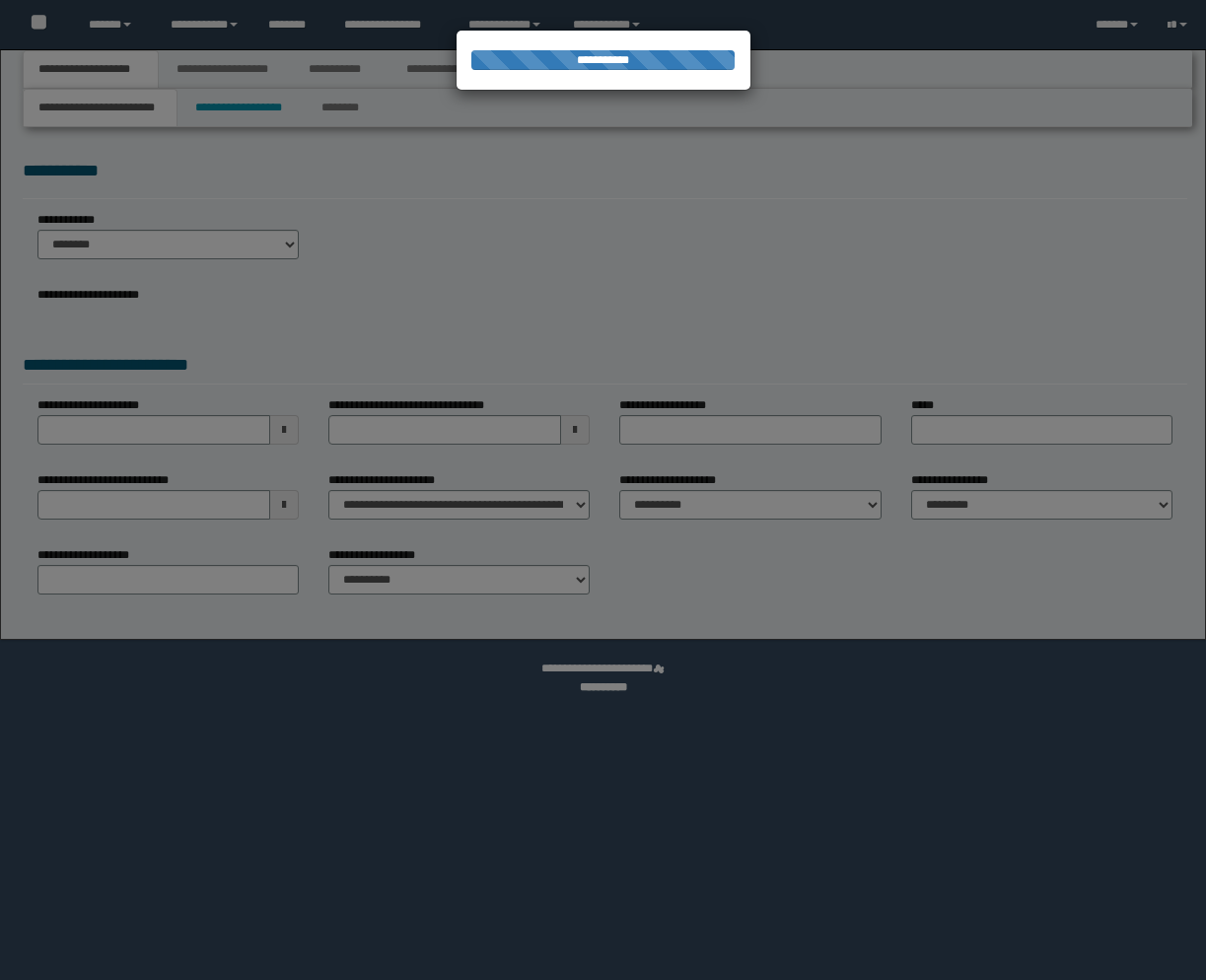 scroll, scrollTop: 0, scrollLeft: 0, axis: both 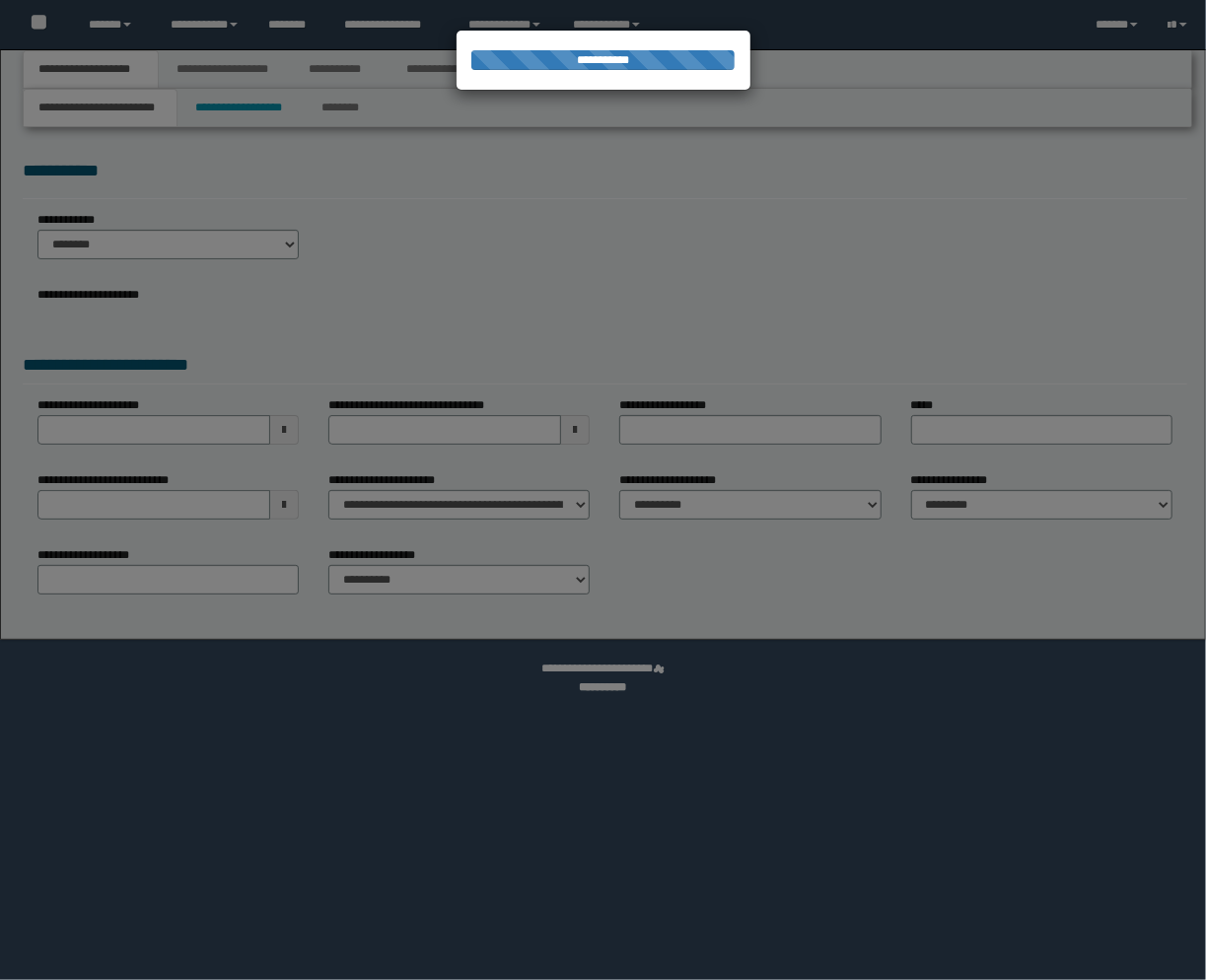 select on "**" 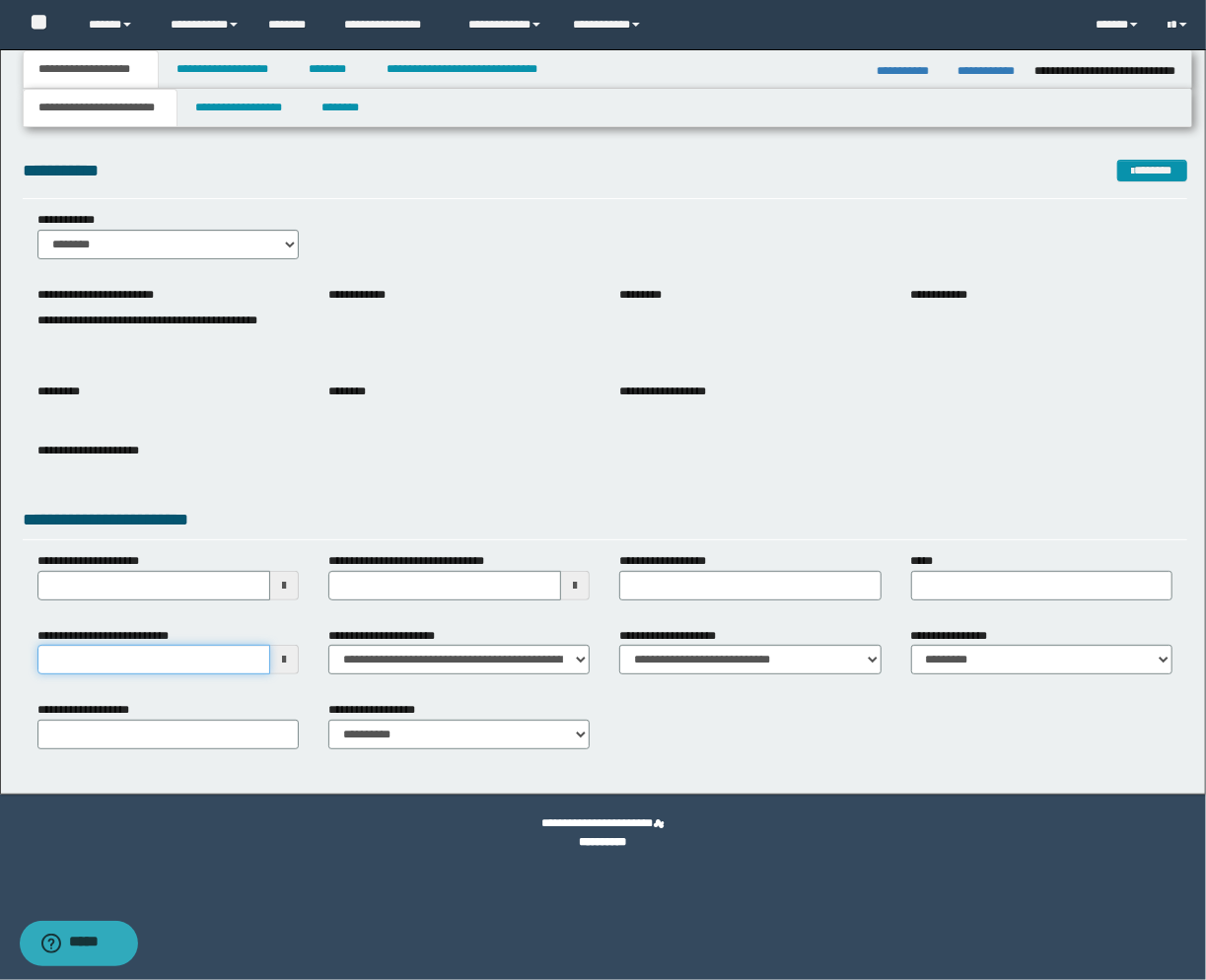 click on "**********" at bounding box center (154, 660) 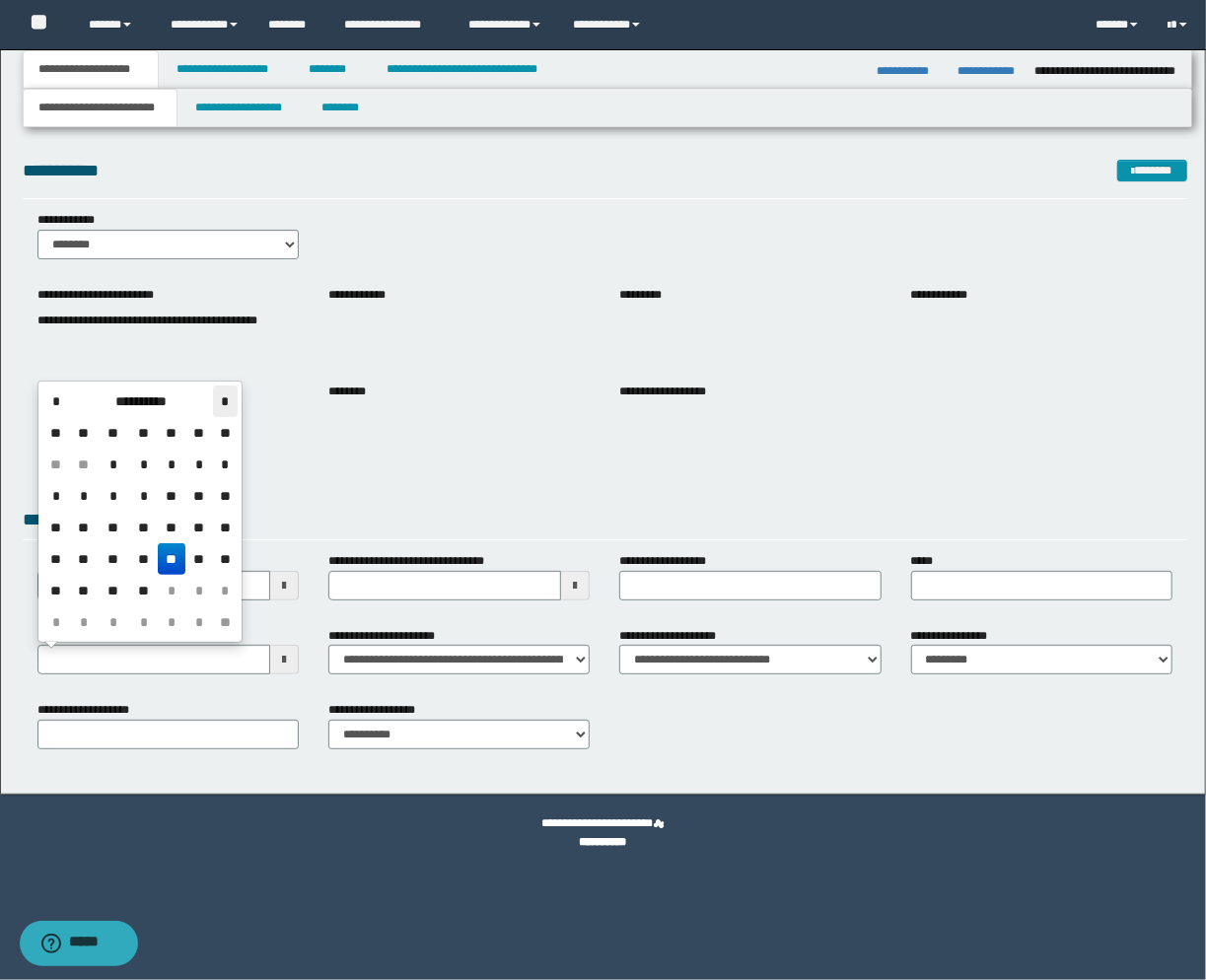 click on "*" at bounding box center (225, 401) 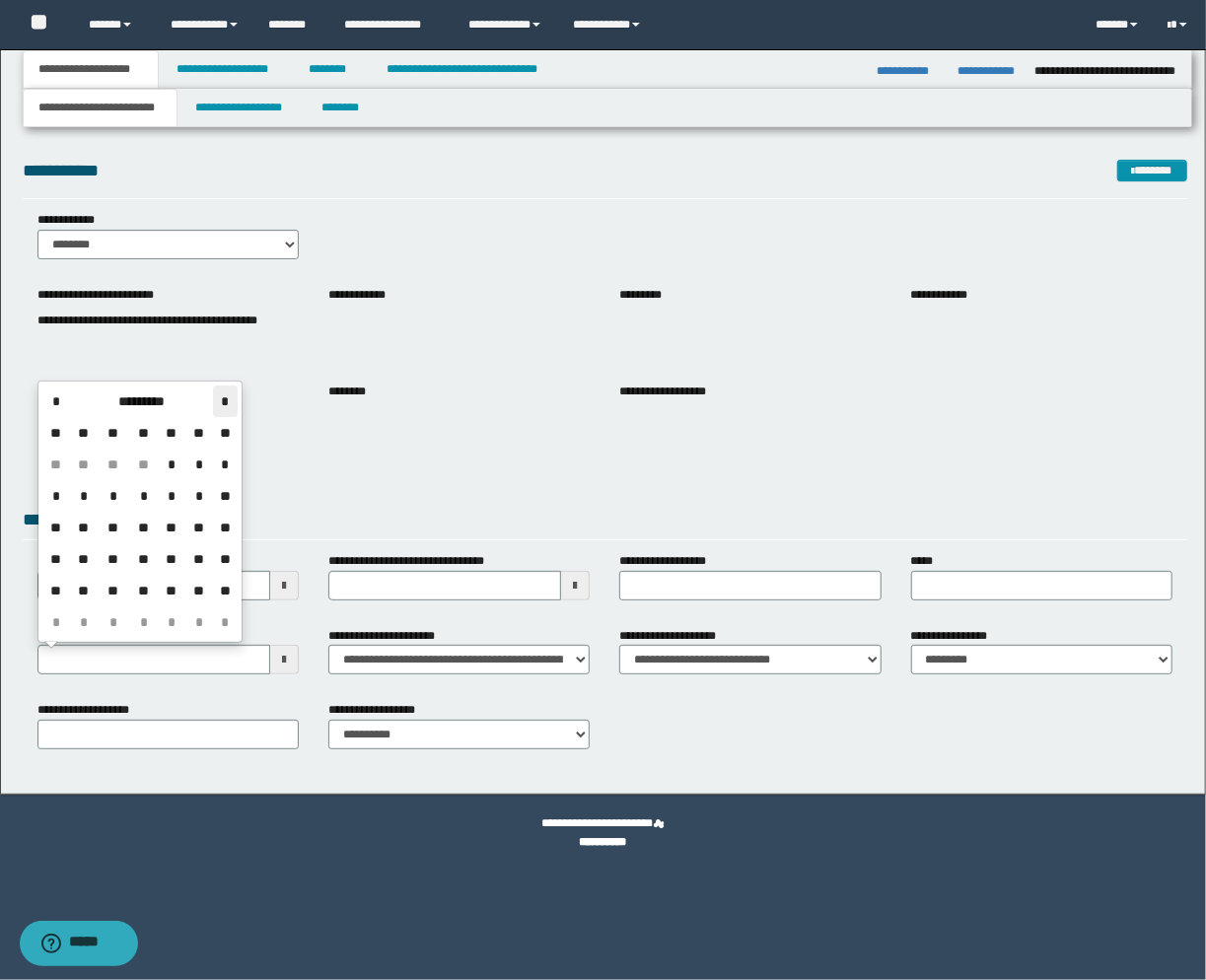 click on "*" at bounding box center [225, 401] 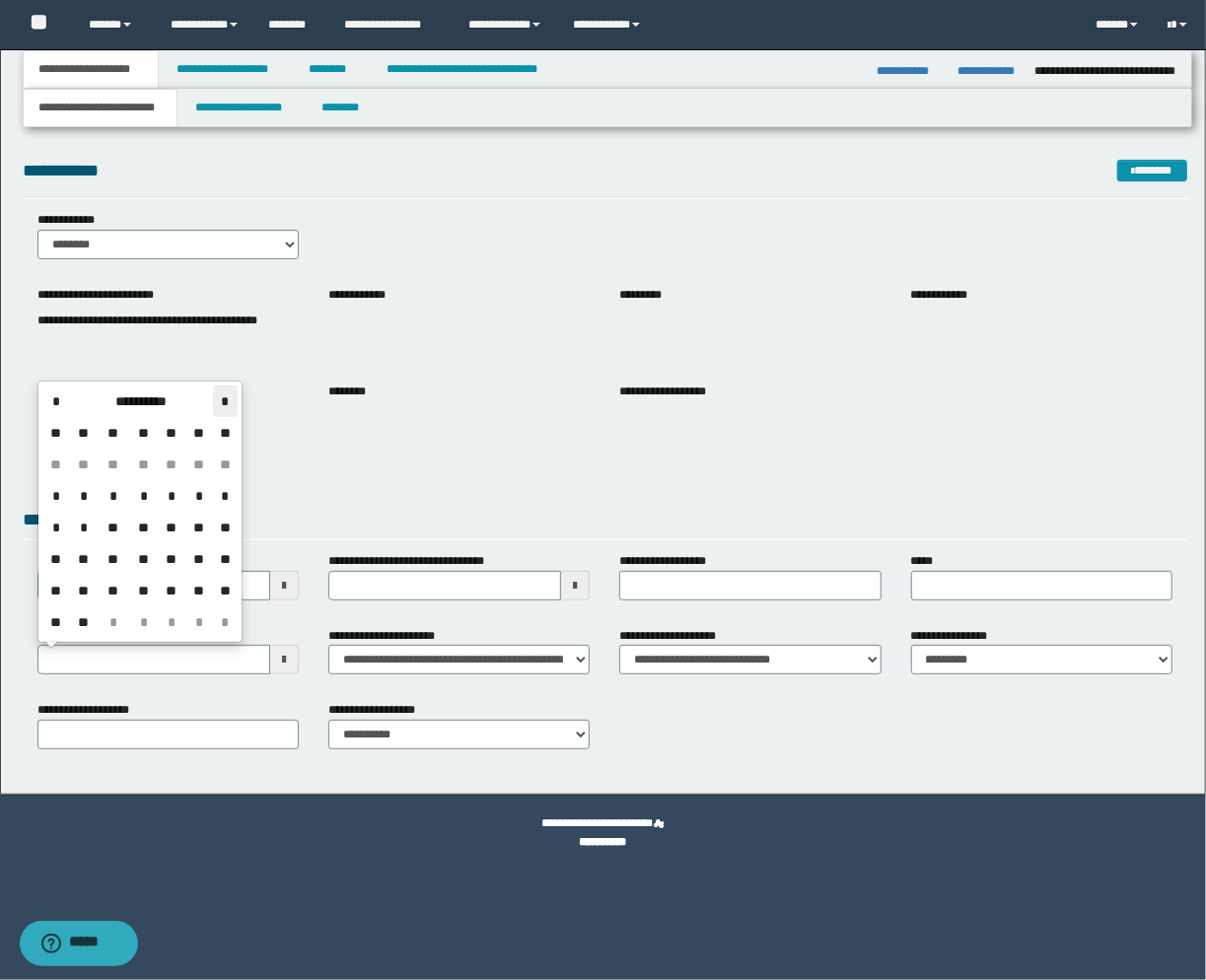 click on "*" at bounding box center [225, 401] 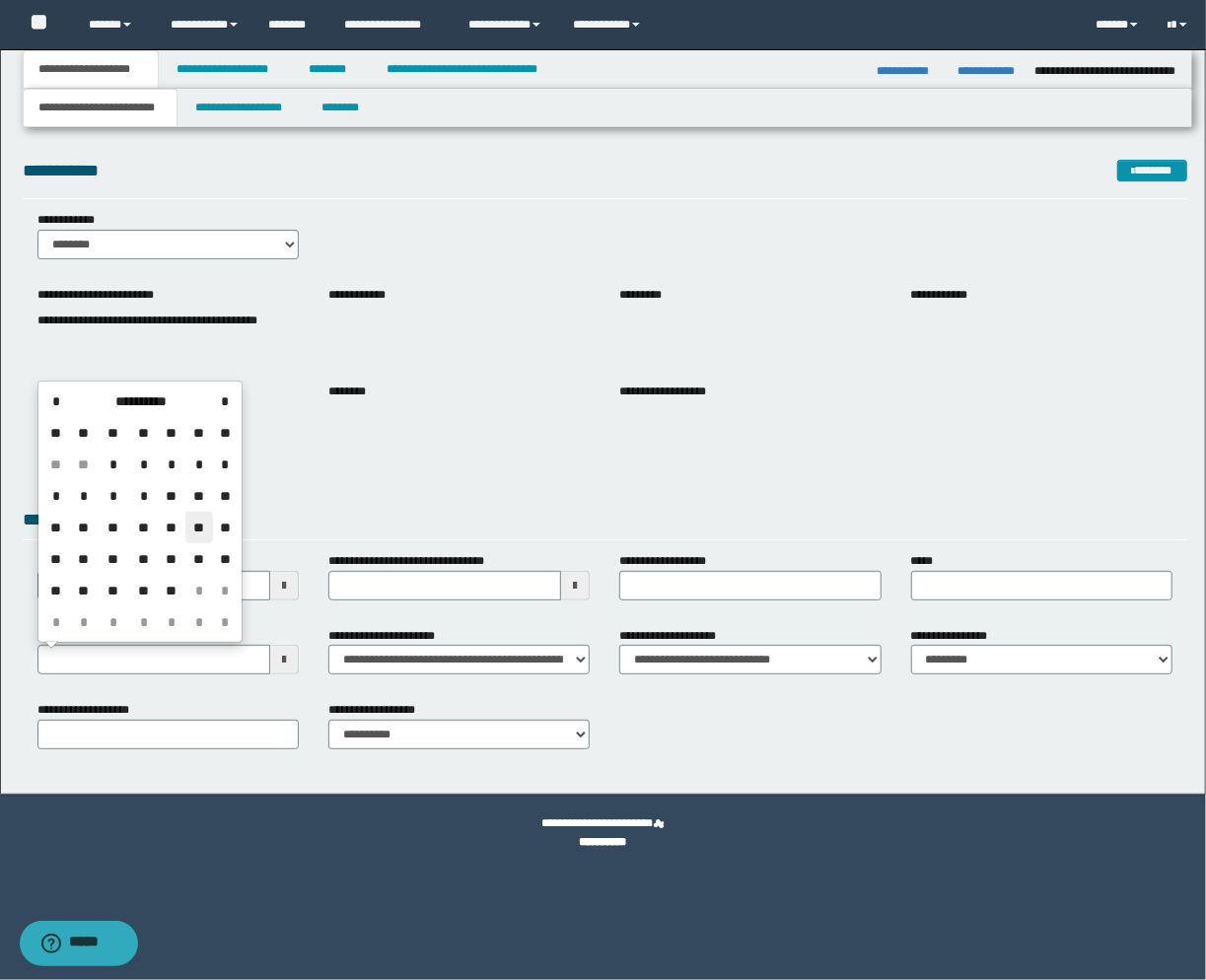 click on "**" at bounding box center (199, 527) 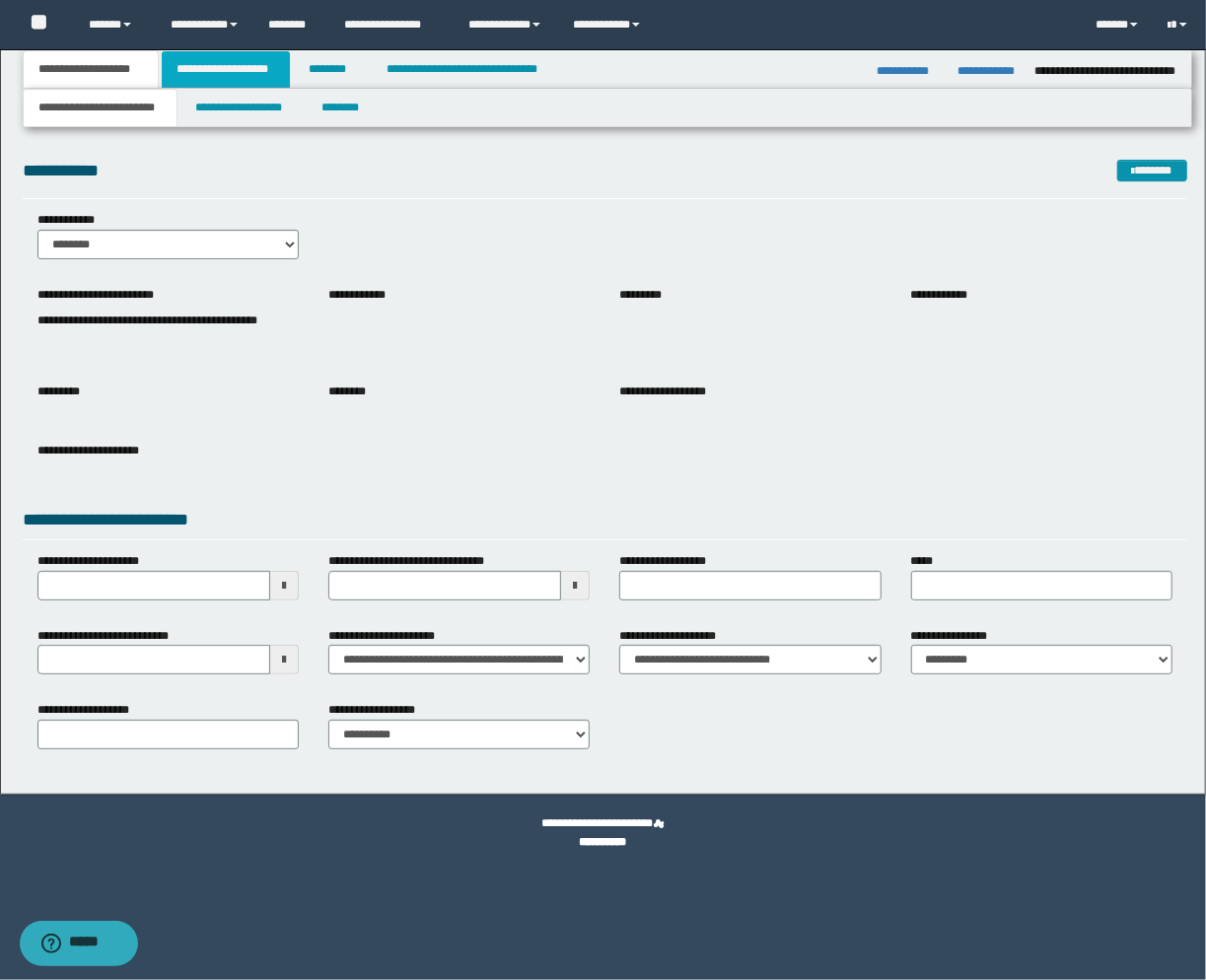 click on "**********" at bounding box center [226, 69] 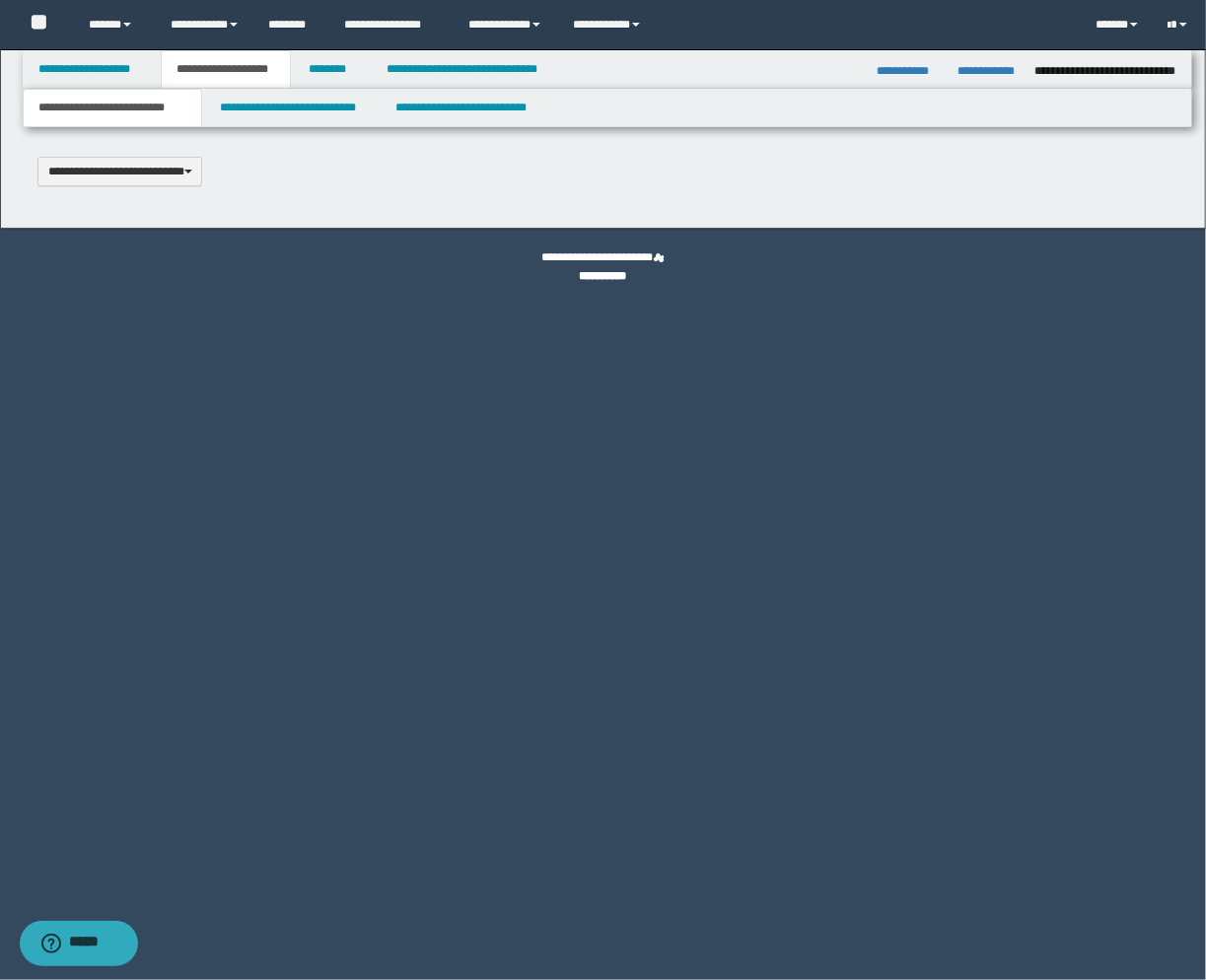 type 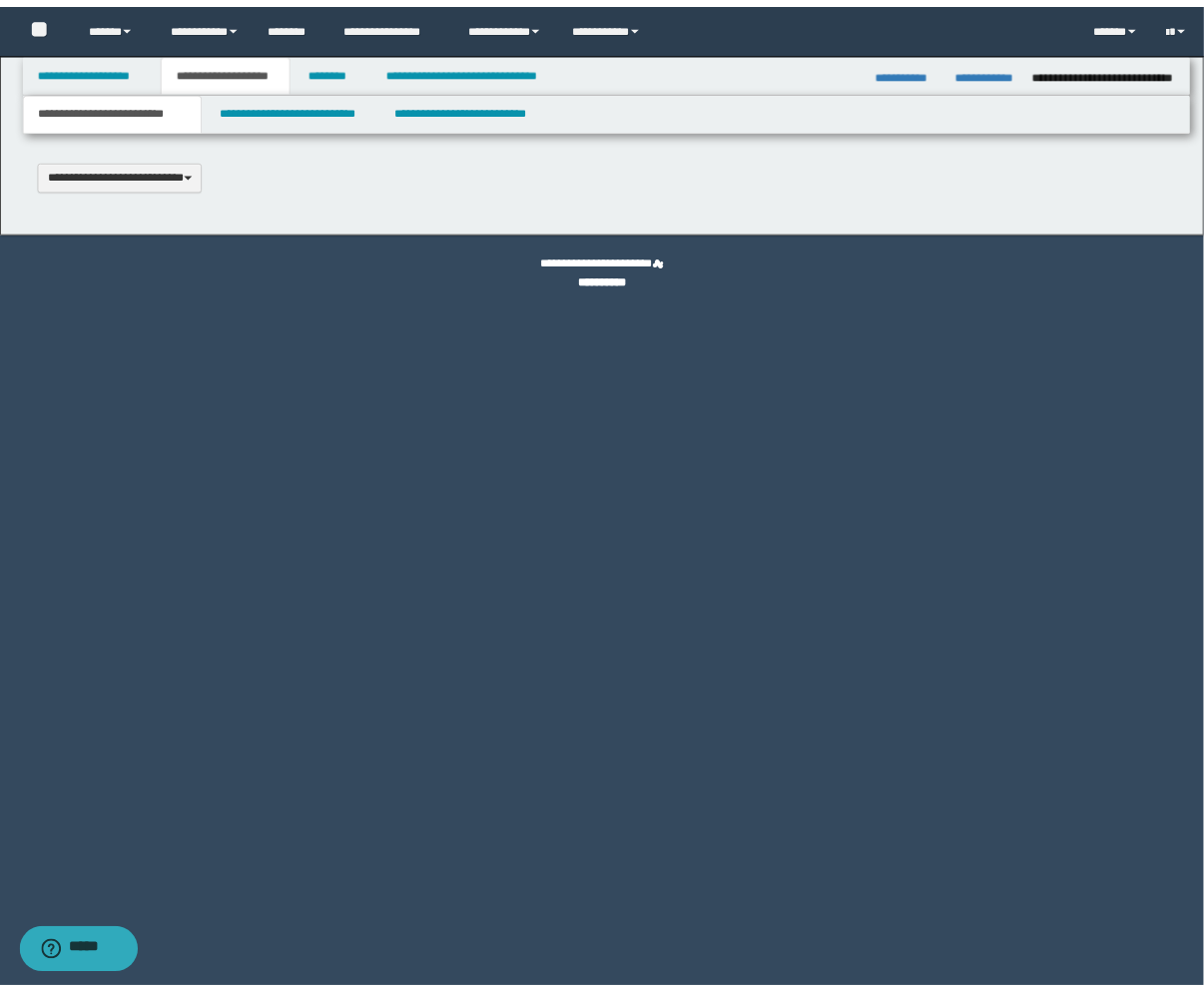 scroll, scrollTop: 0, scrollLeft: 0, axis: both 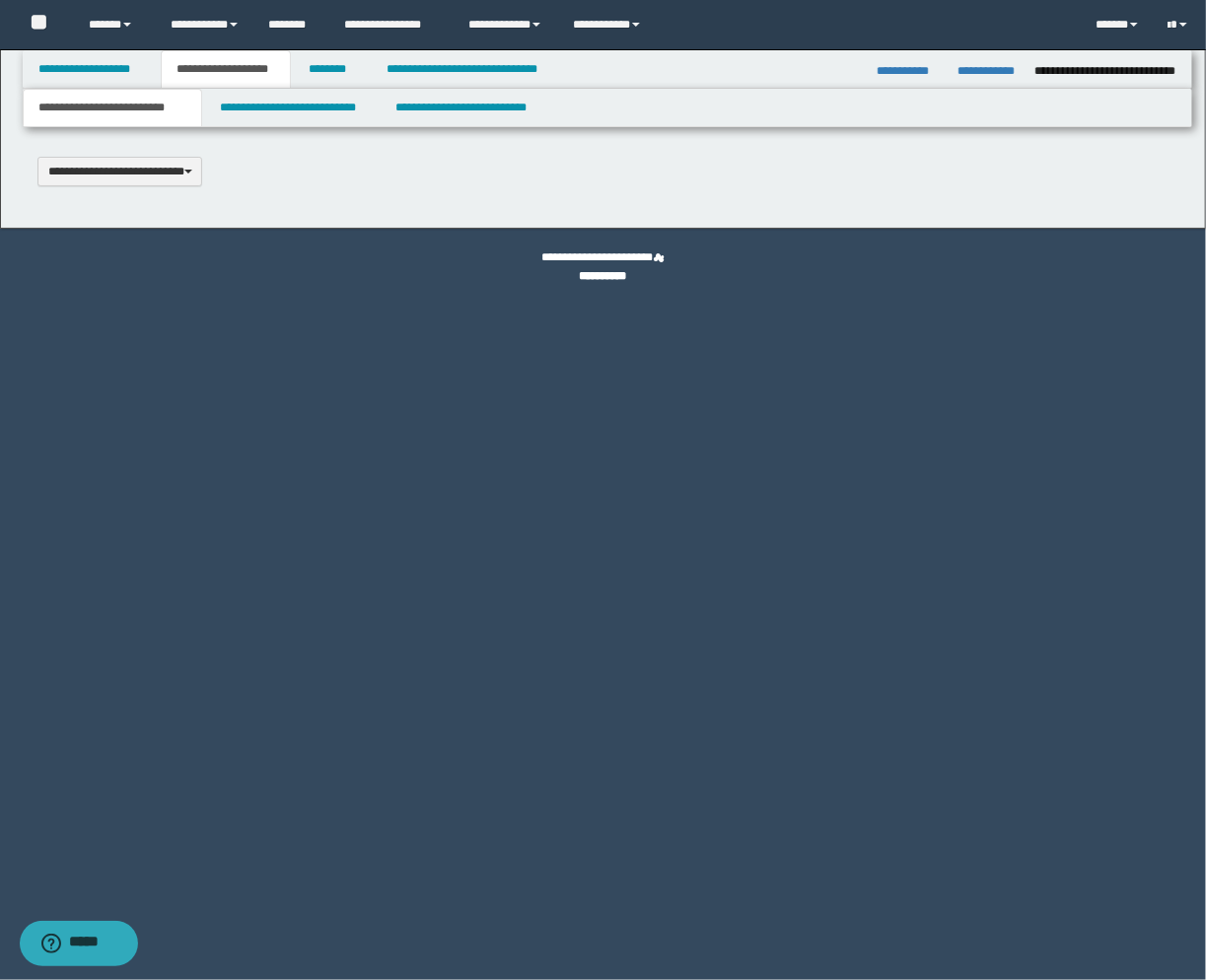 select on "*" 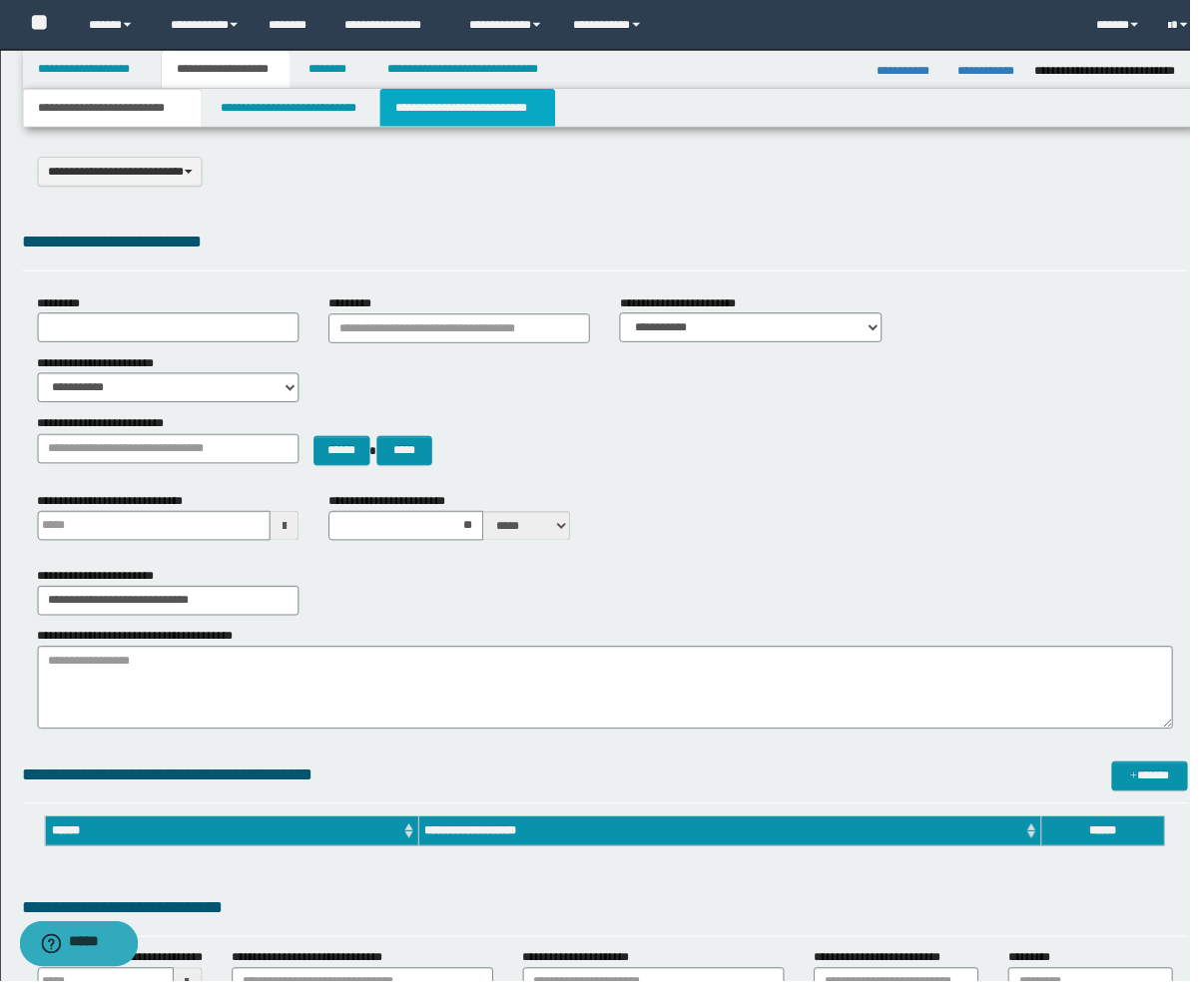 click on "**********" at bounding box center [473, 109] 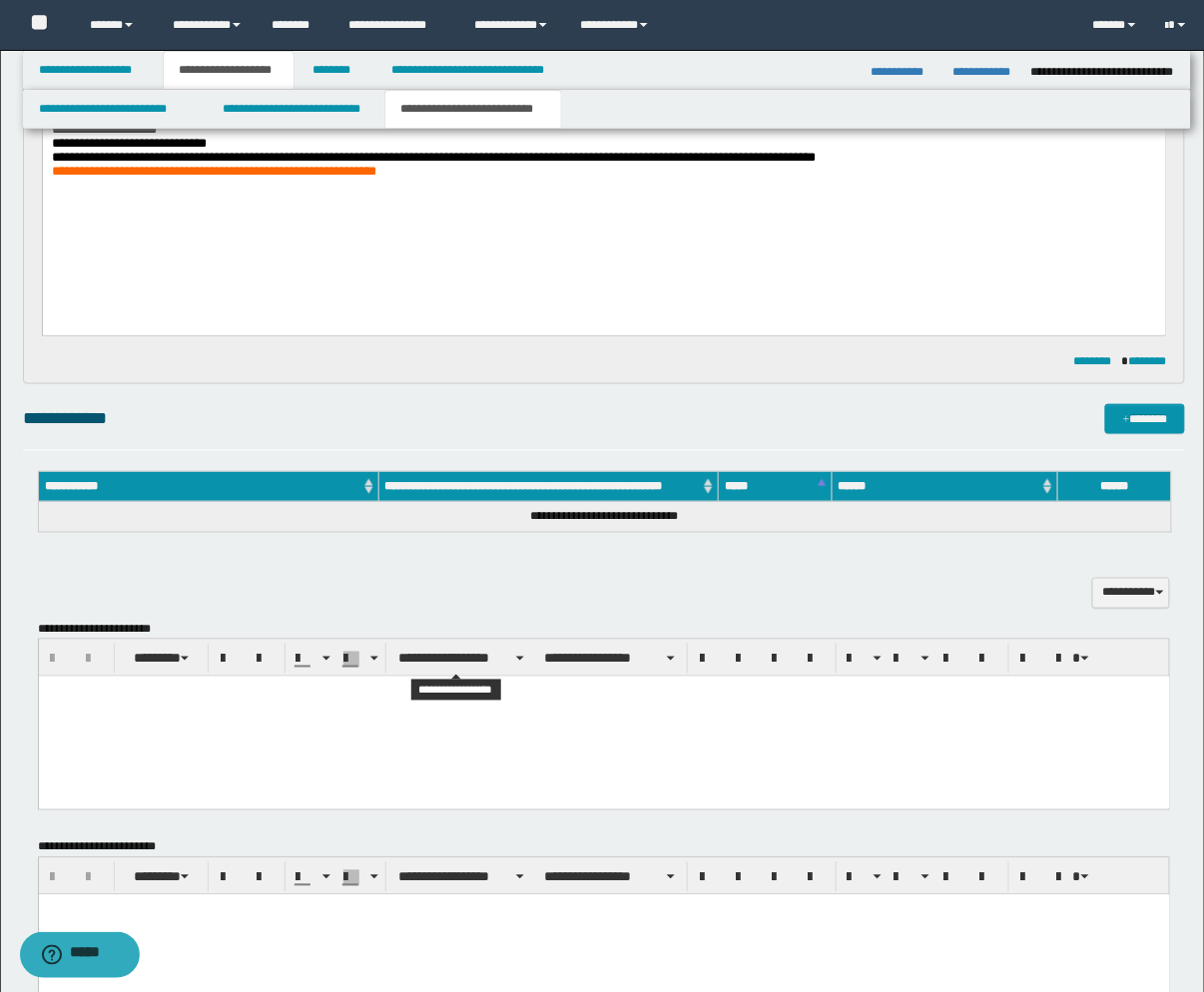 scroll, scrollTop: 443, scrollLeft: 0, axis: vertical 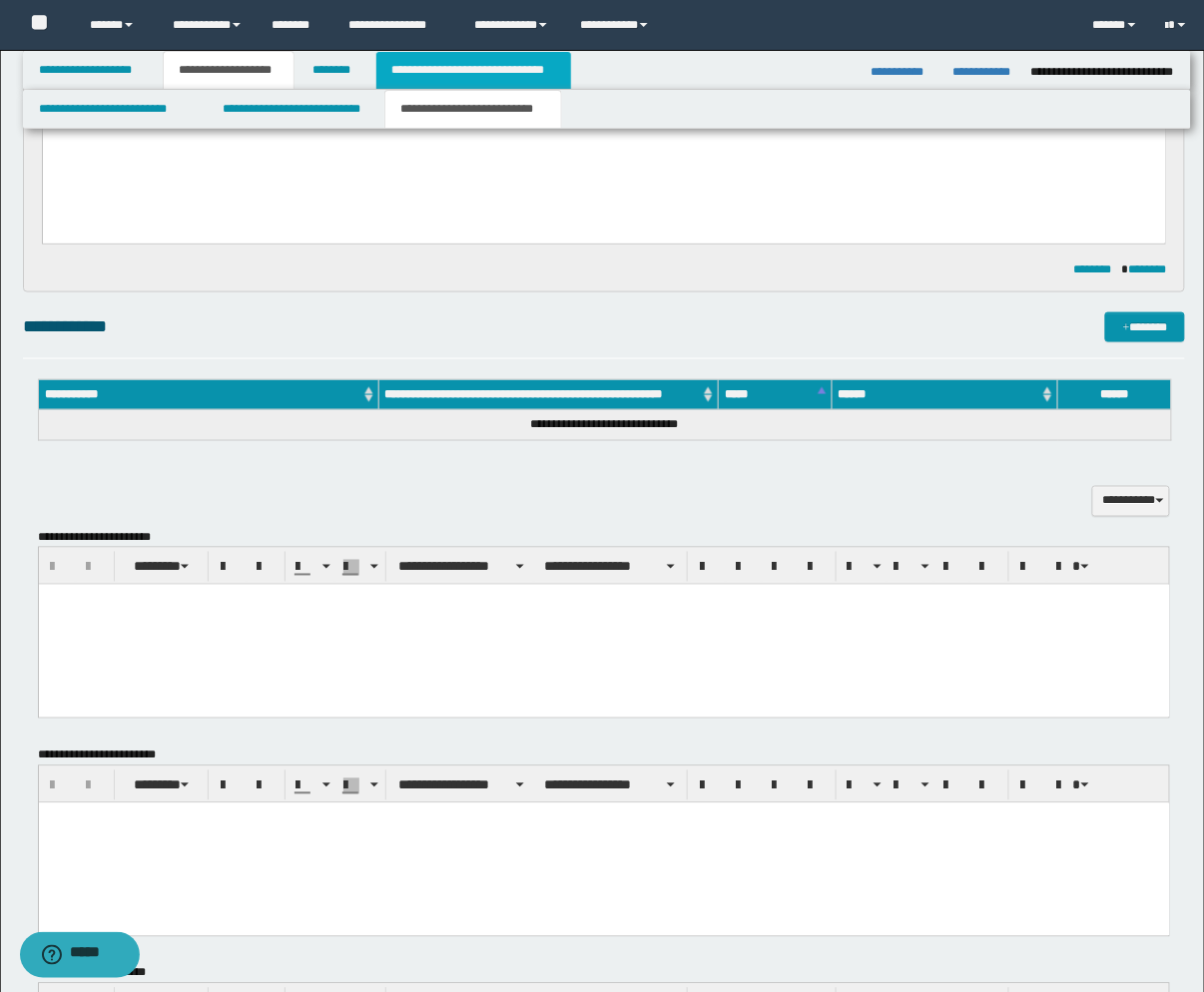 click on "**********" at bounding box center [473, 70] 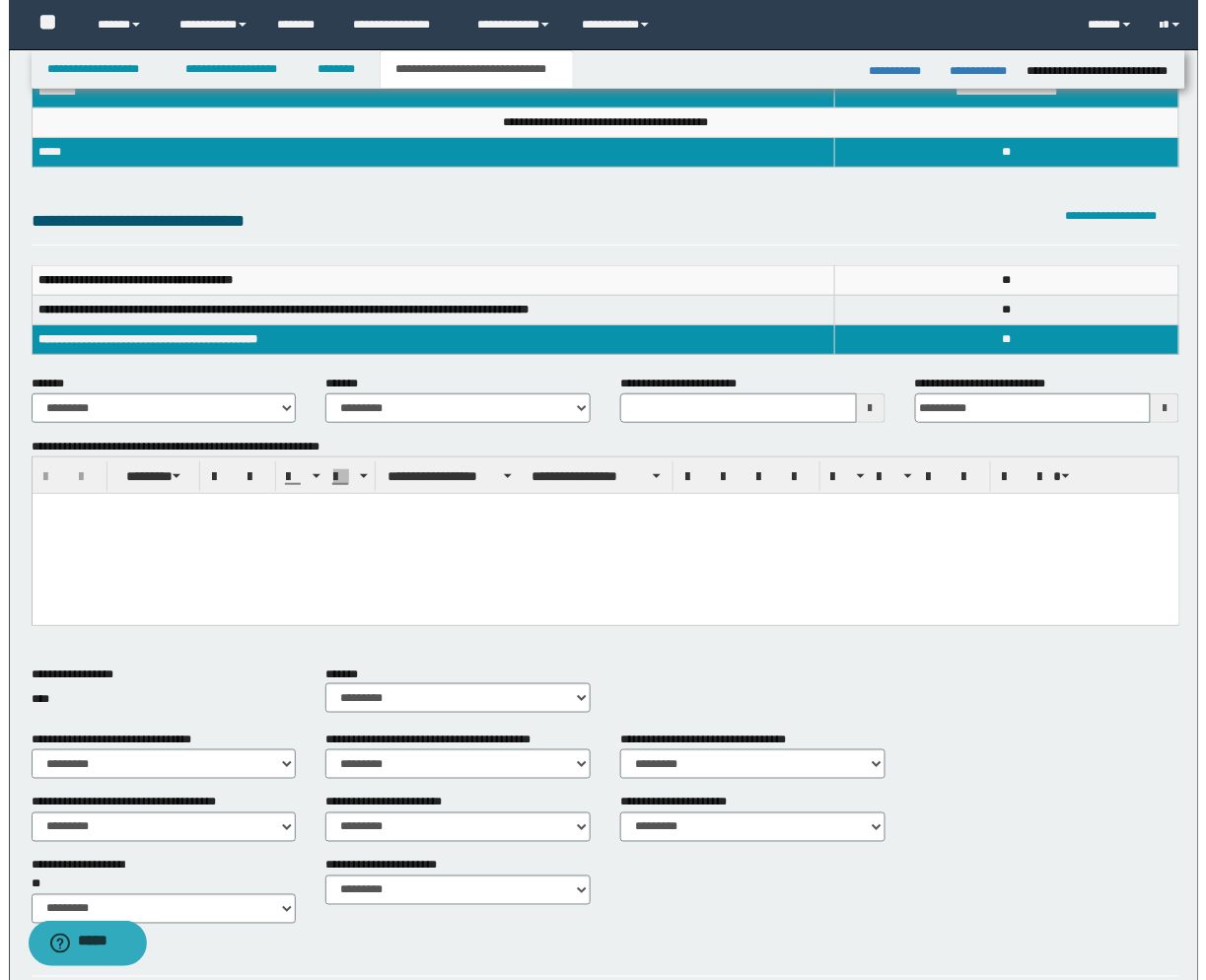 scroll, scrollTop: 554, scrollLeft: 0, axis: vertical 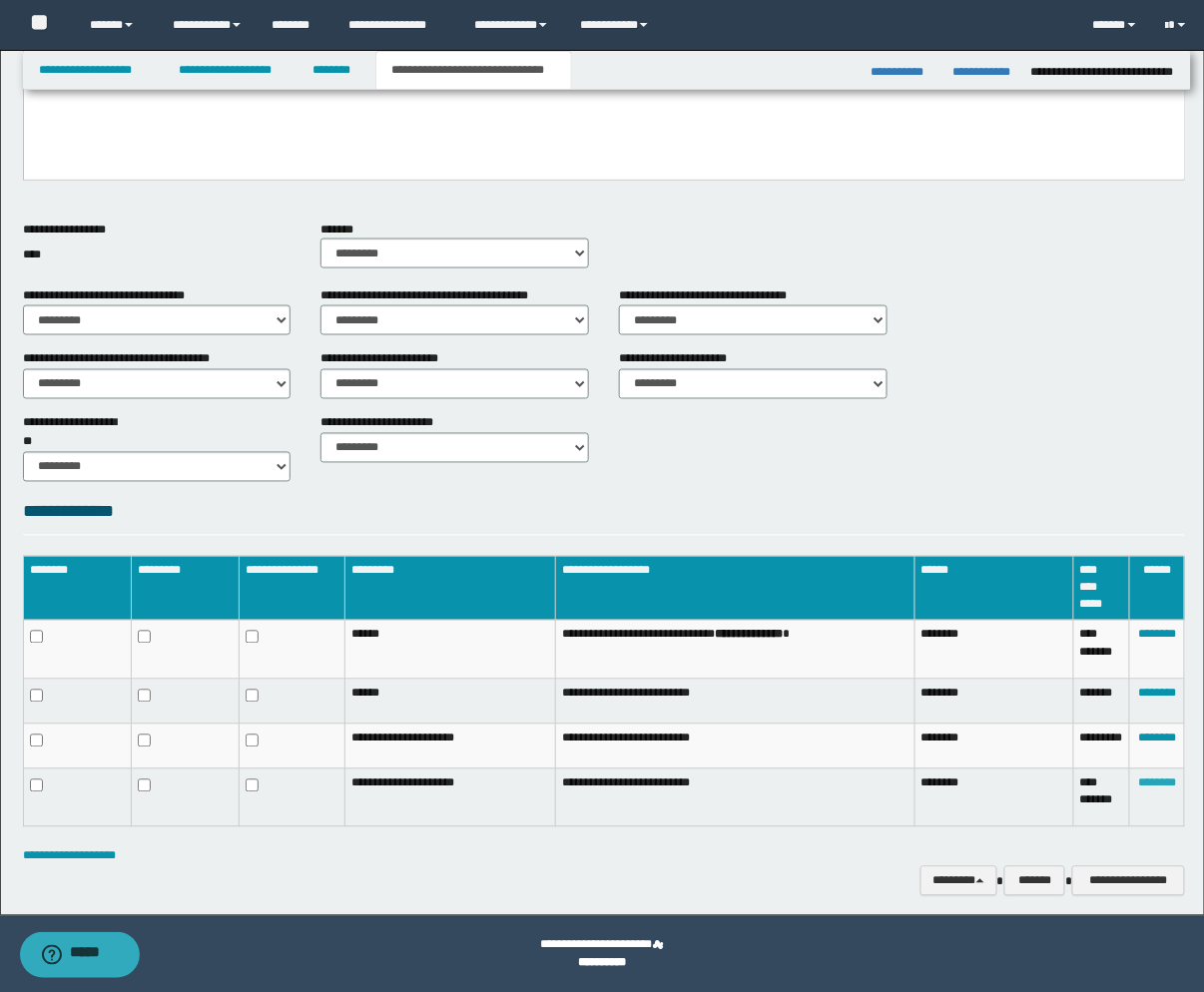 click on "********" at bounding box center (1157, 783) 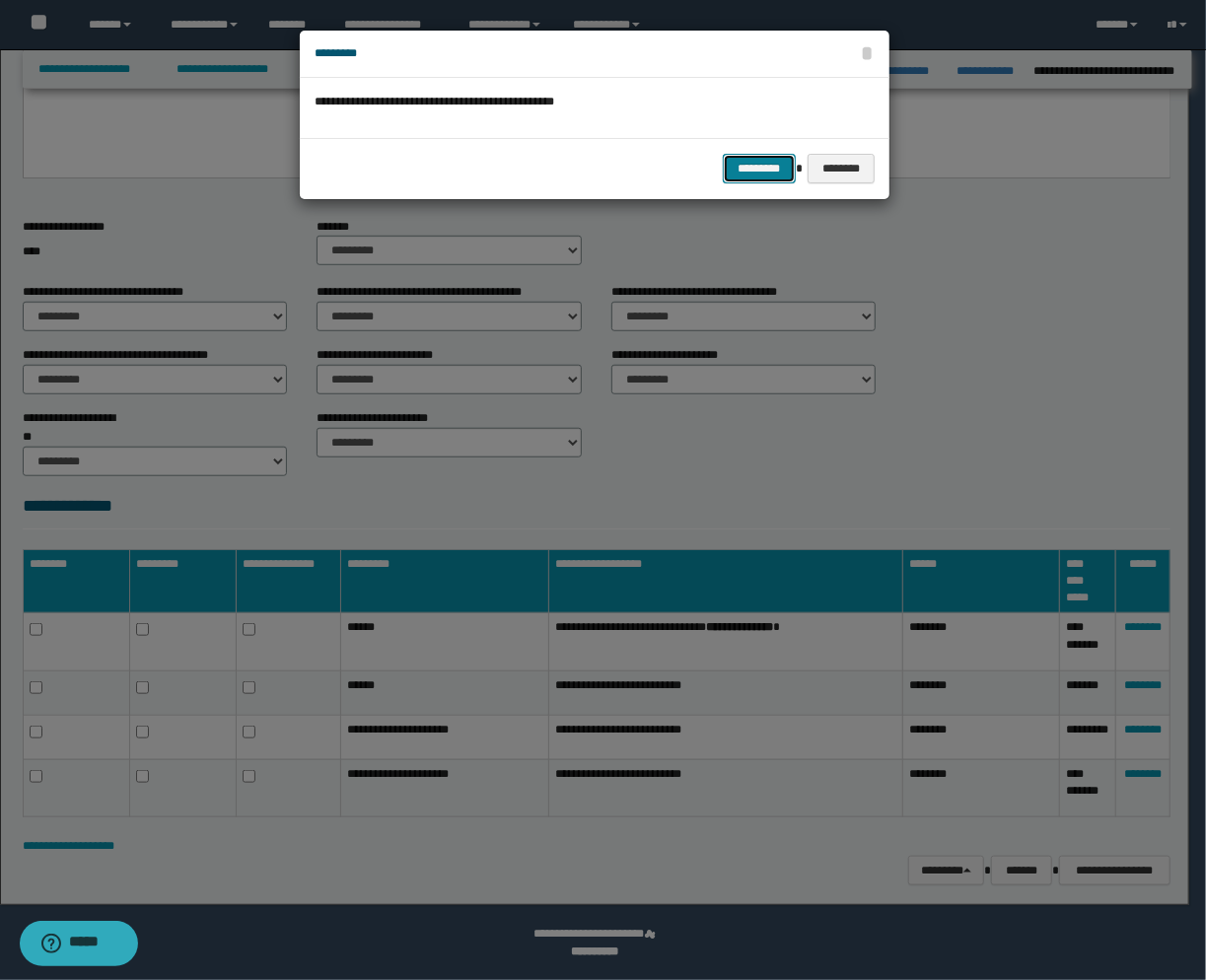 click on "*********" at bounding box center (759, 169) 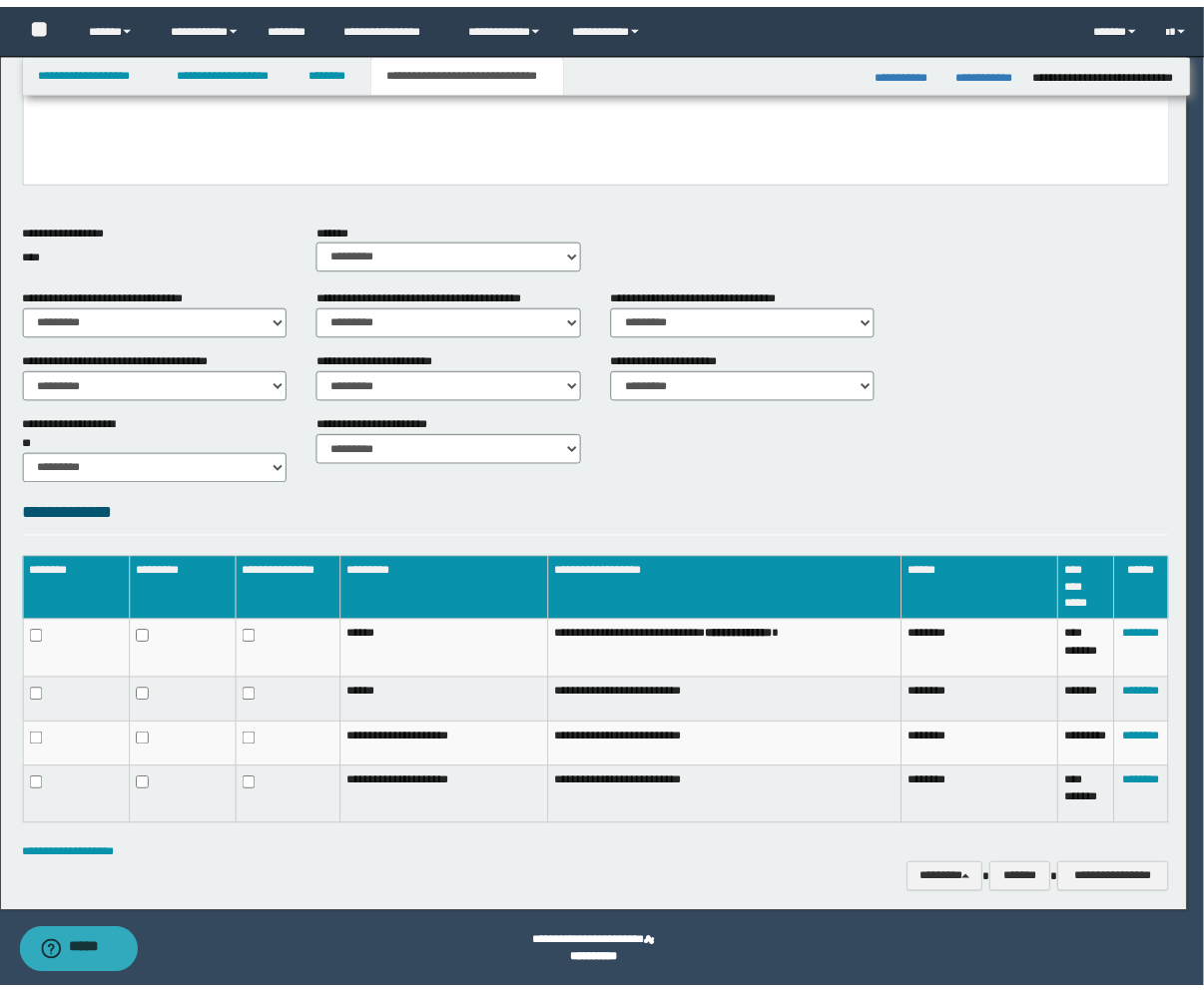 scroll, scrollTop: 496, scrollLeft: 0, axis: vertical 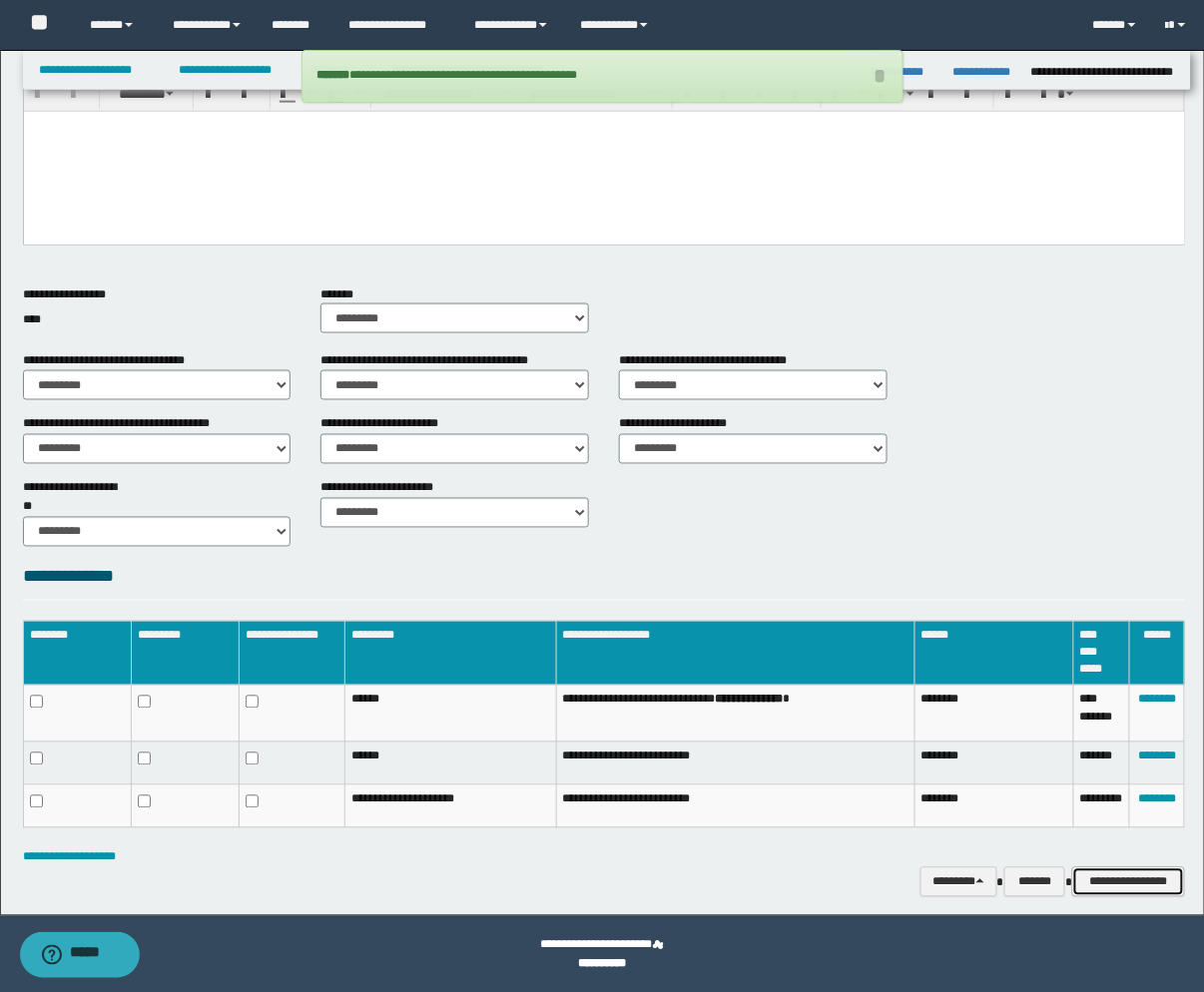click on "**********" at bounding box center [1128, 882] 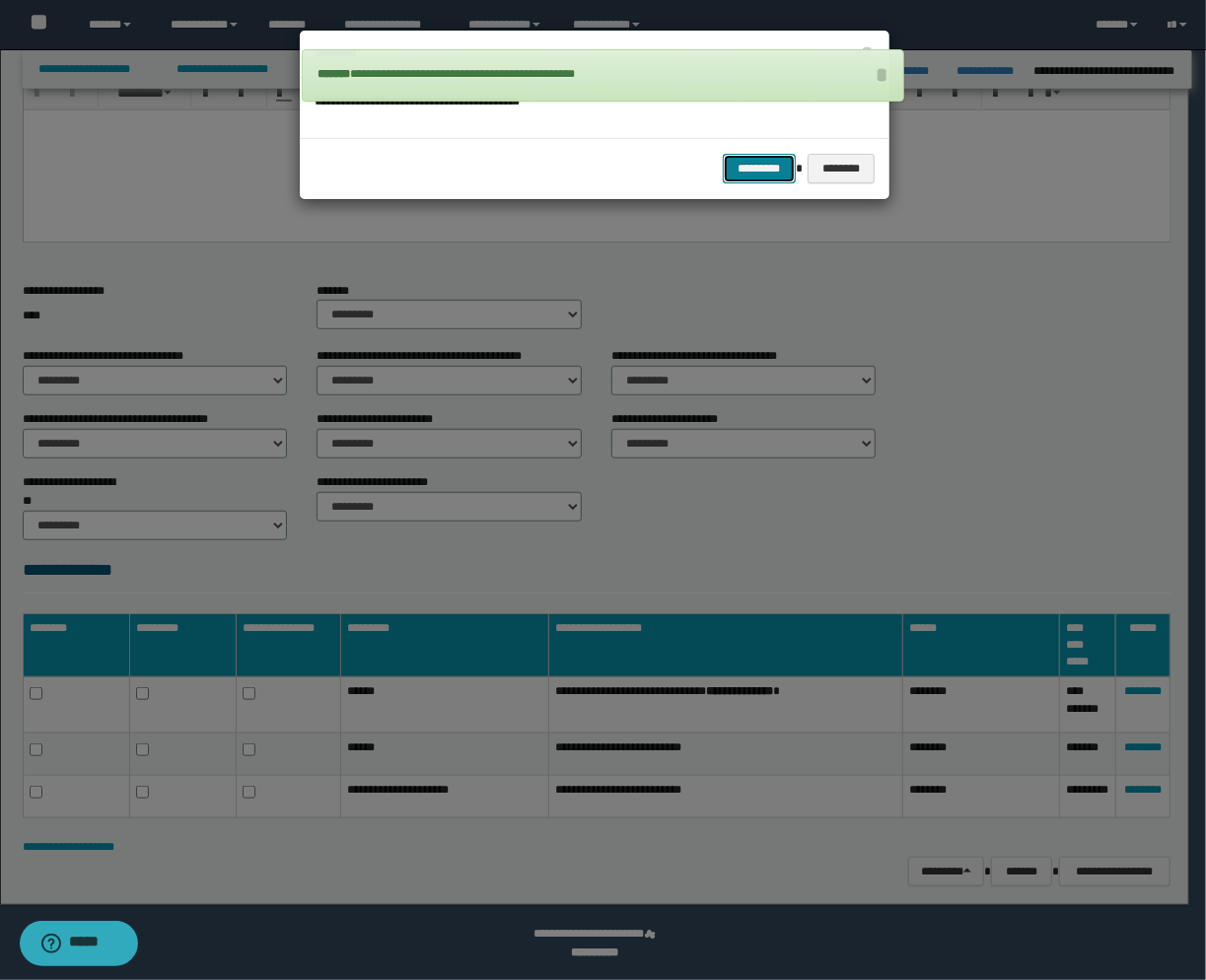 click on "*********" at bounding box center [759, 169] 